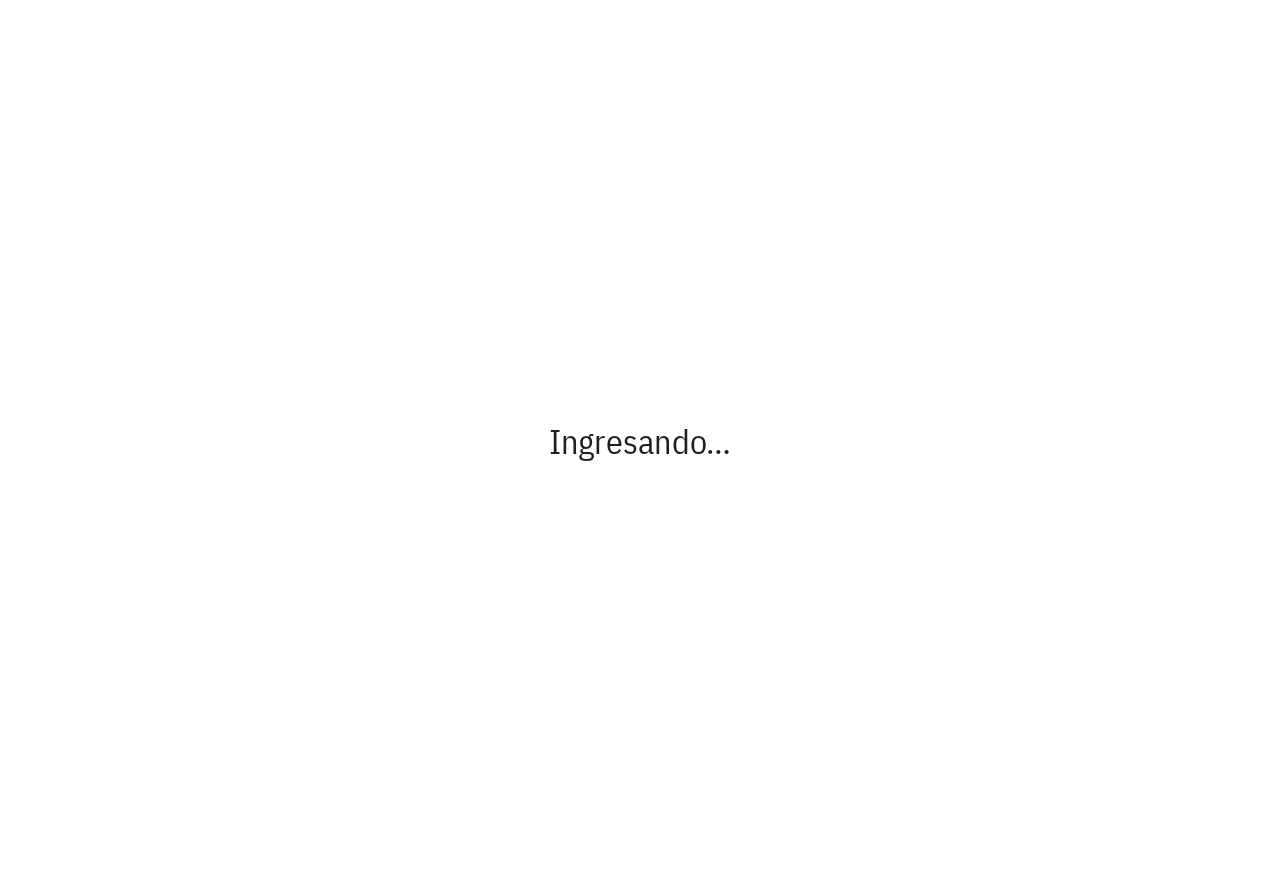 scroll, scrollTop: 0, scrollLeft: 0, axis: both 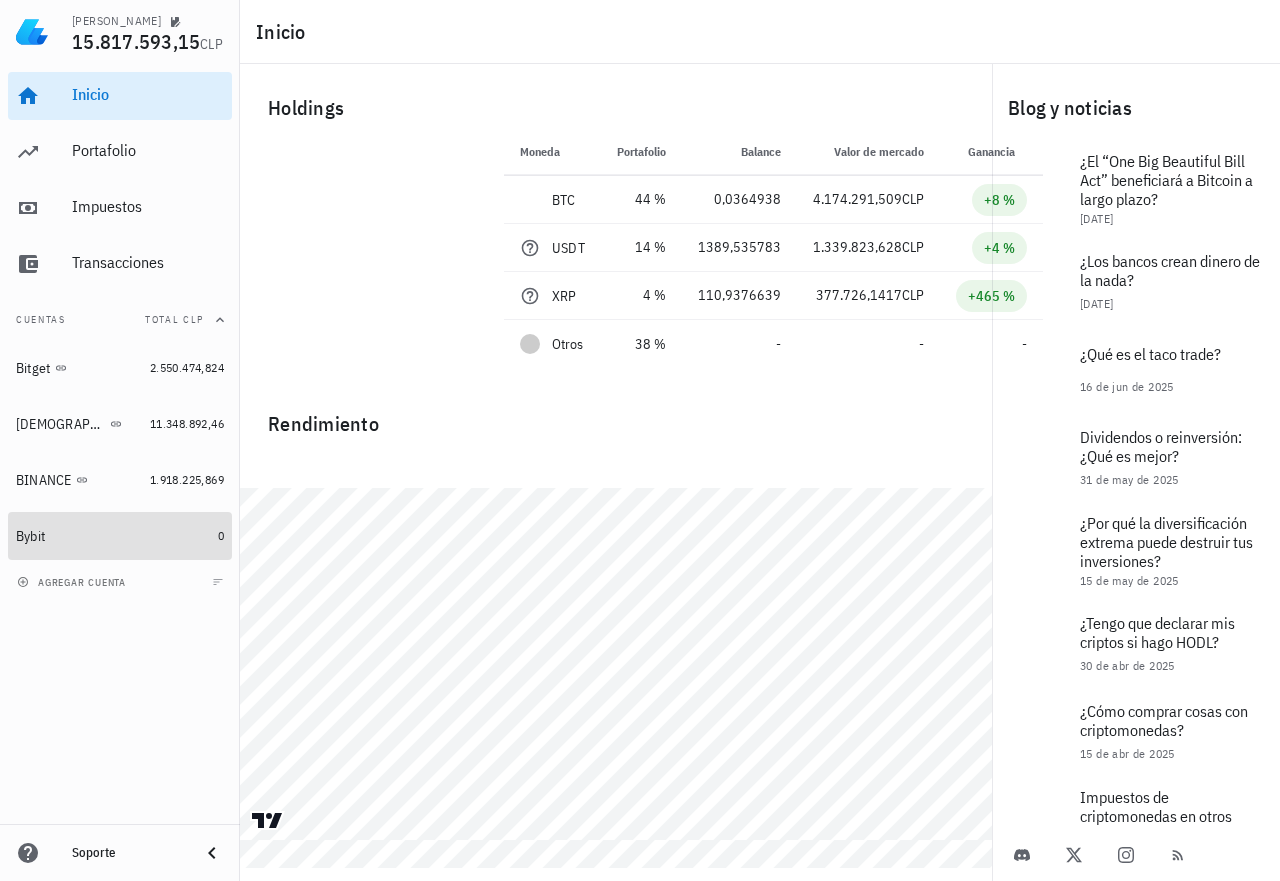 click on "Bybit" at bounding box center [30, 536] 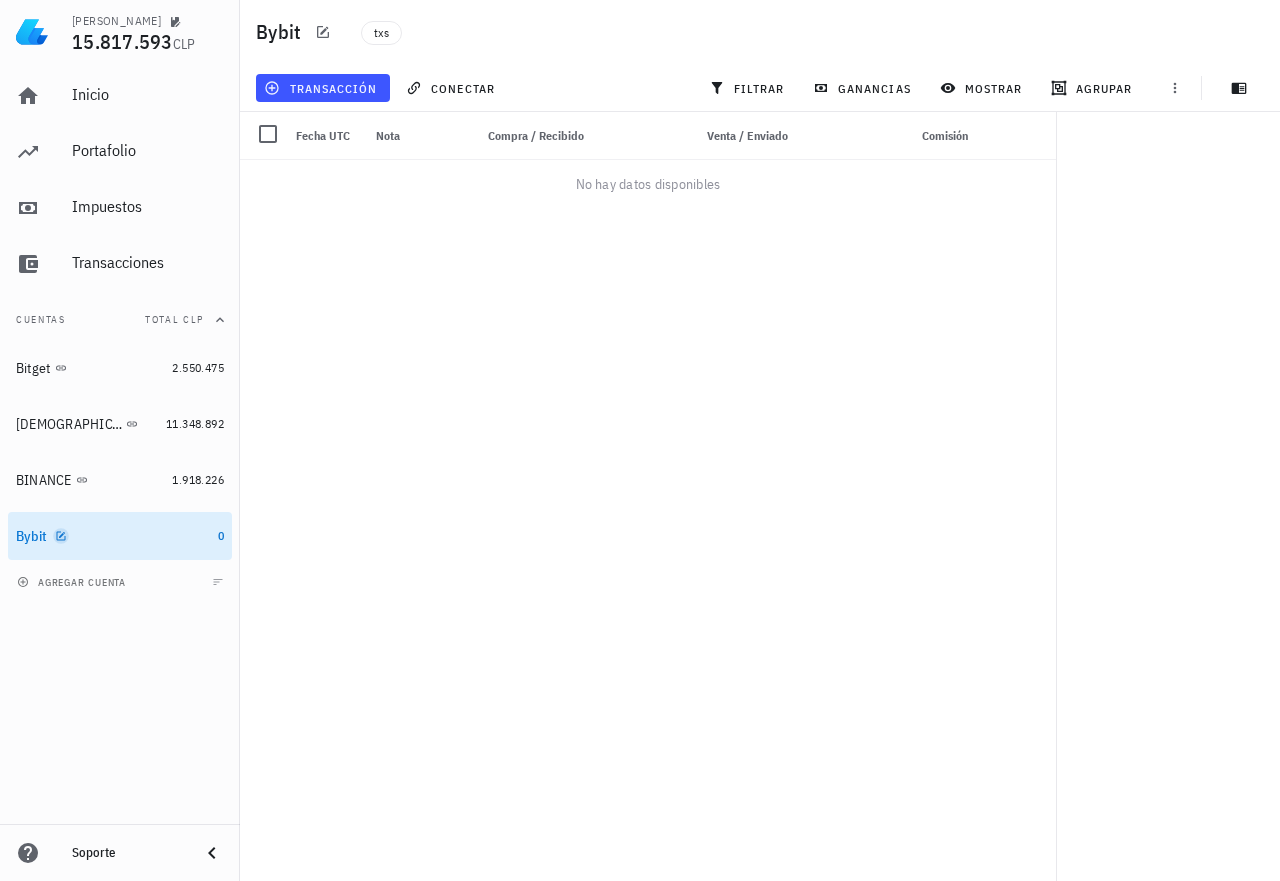 click 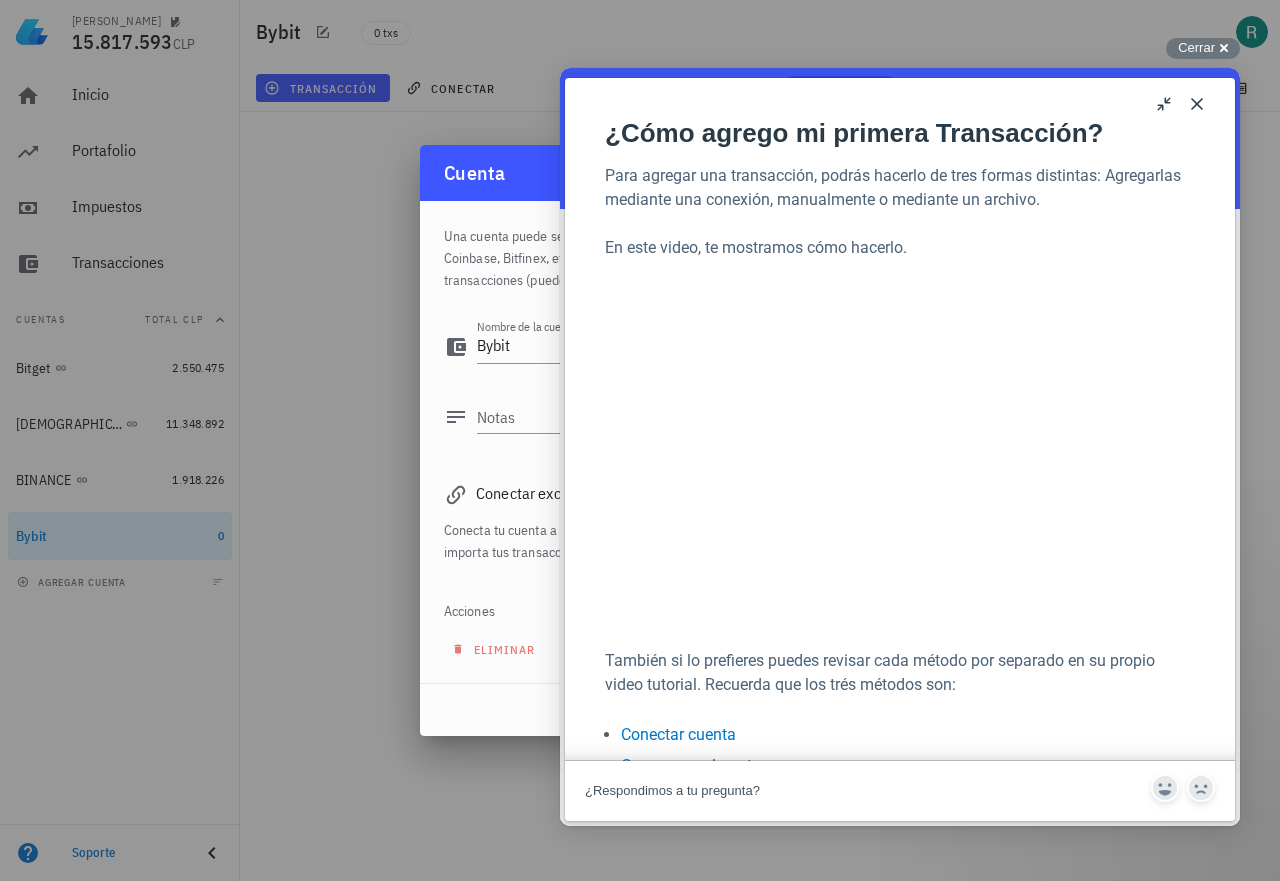 scroll, scrollTop: 0, scrollLeft: 0, axis: both 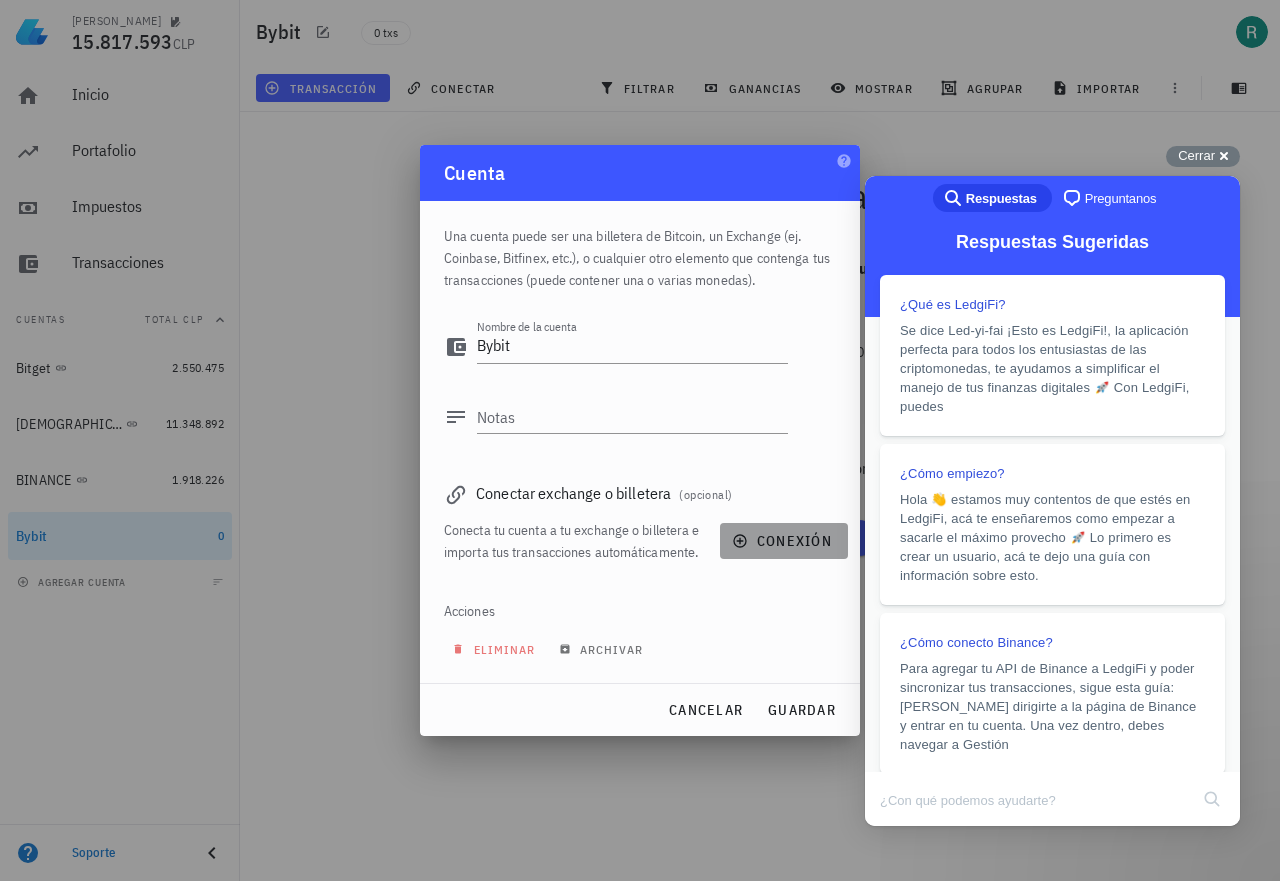 click on "conexión" at bounding box center (784, 541) 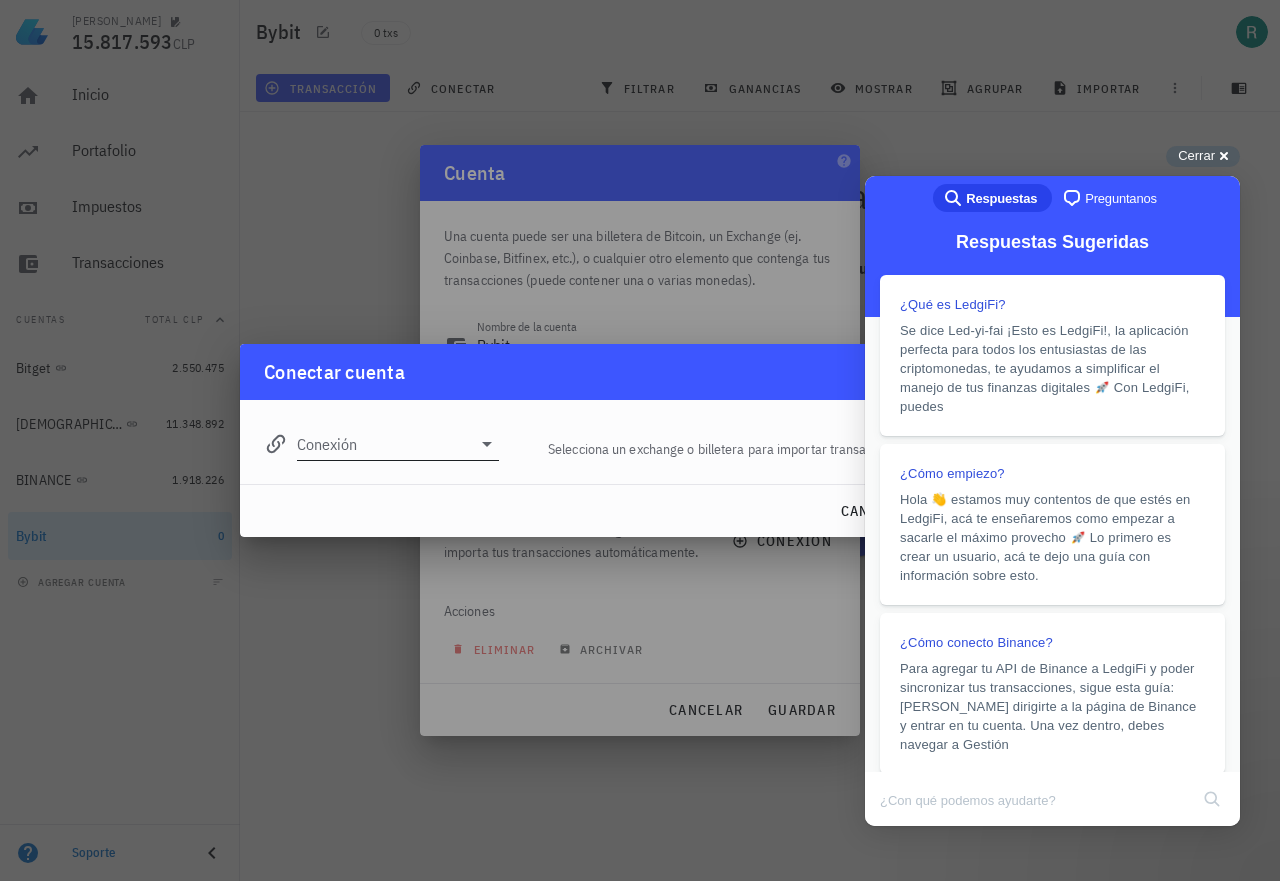 click 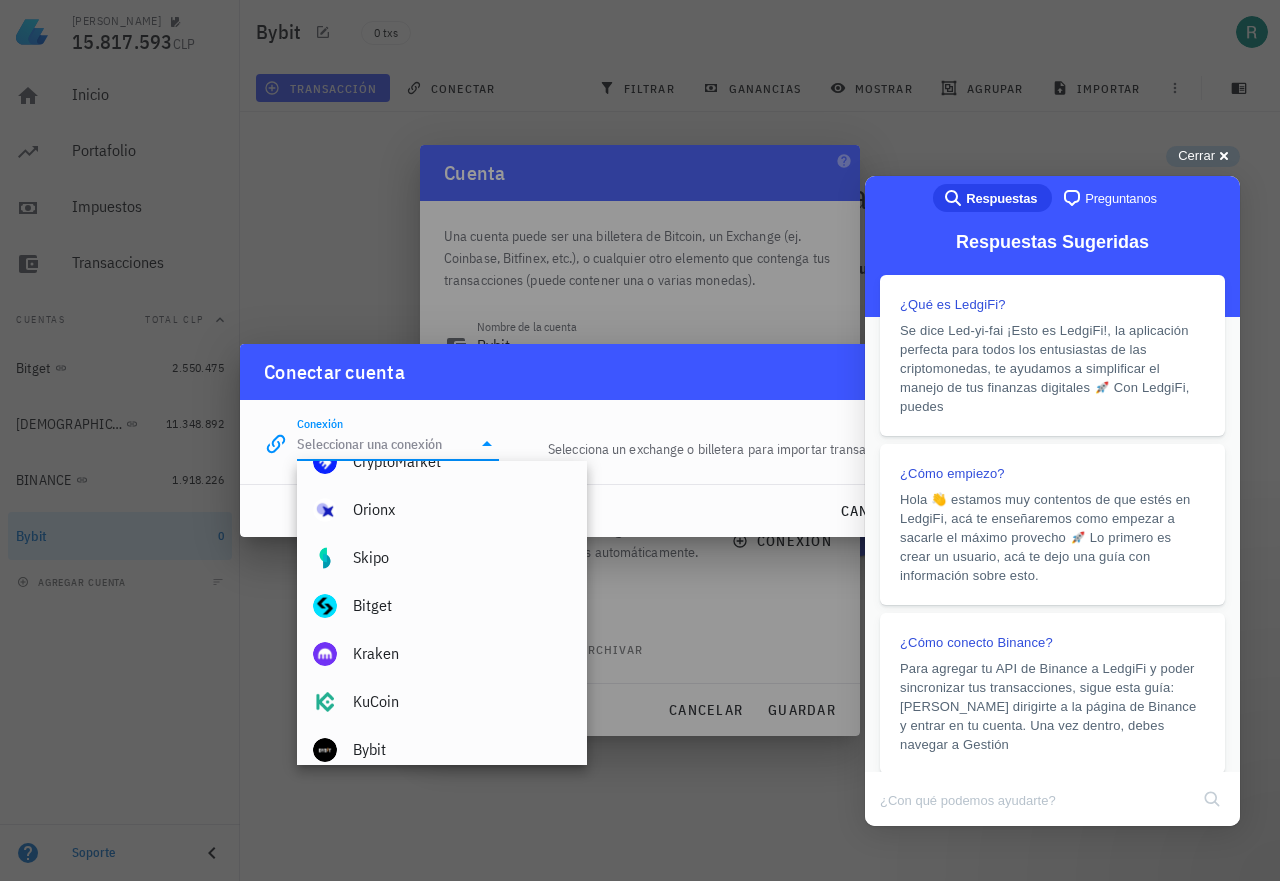 scroll, scrollTop: 242, scrollLeft: 0, axis: vertical 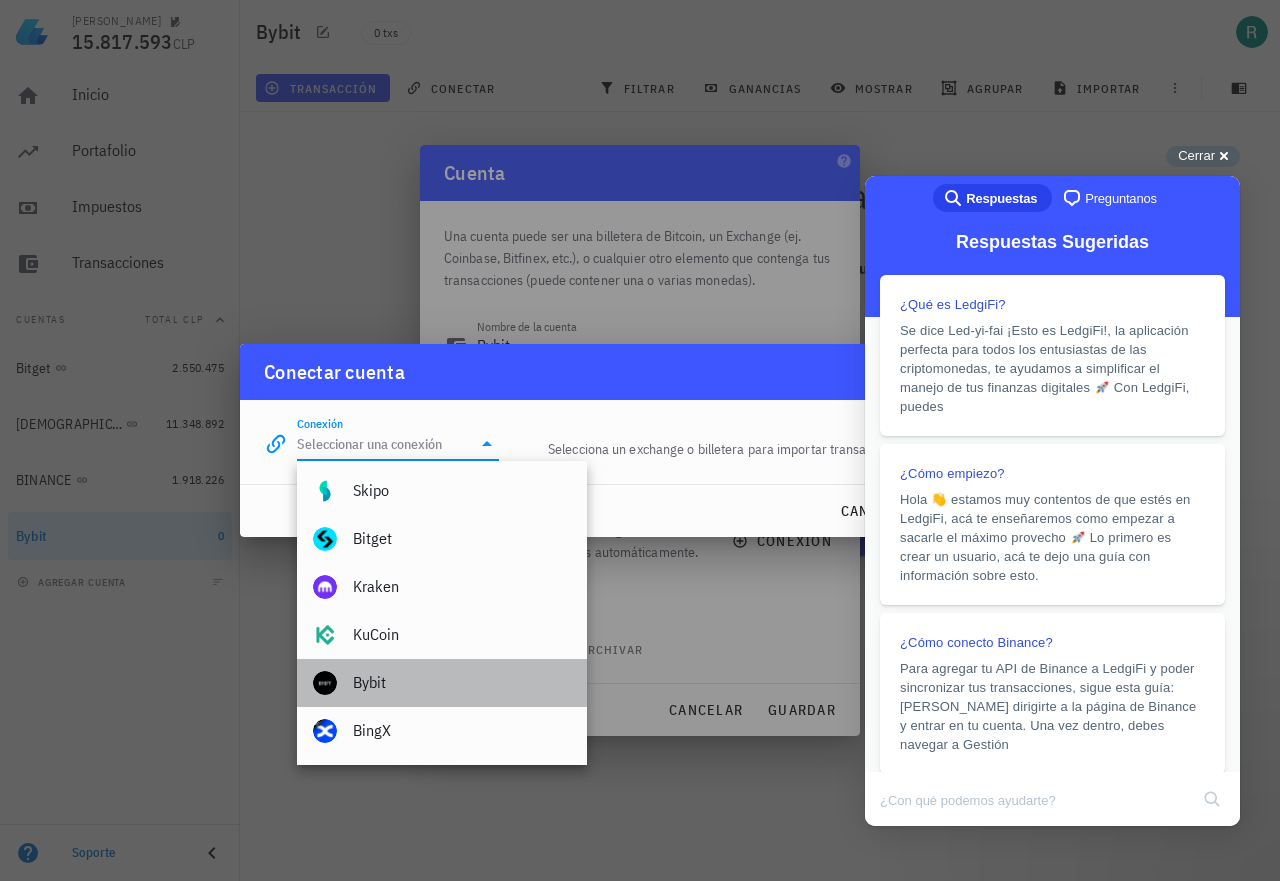 click on "Bybit" at bounding box center (462, 682) 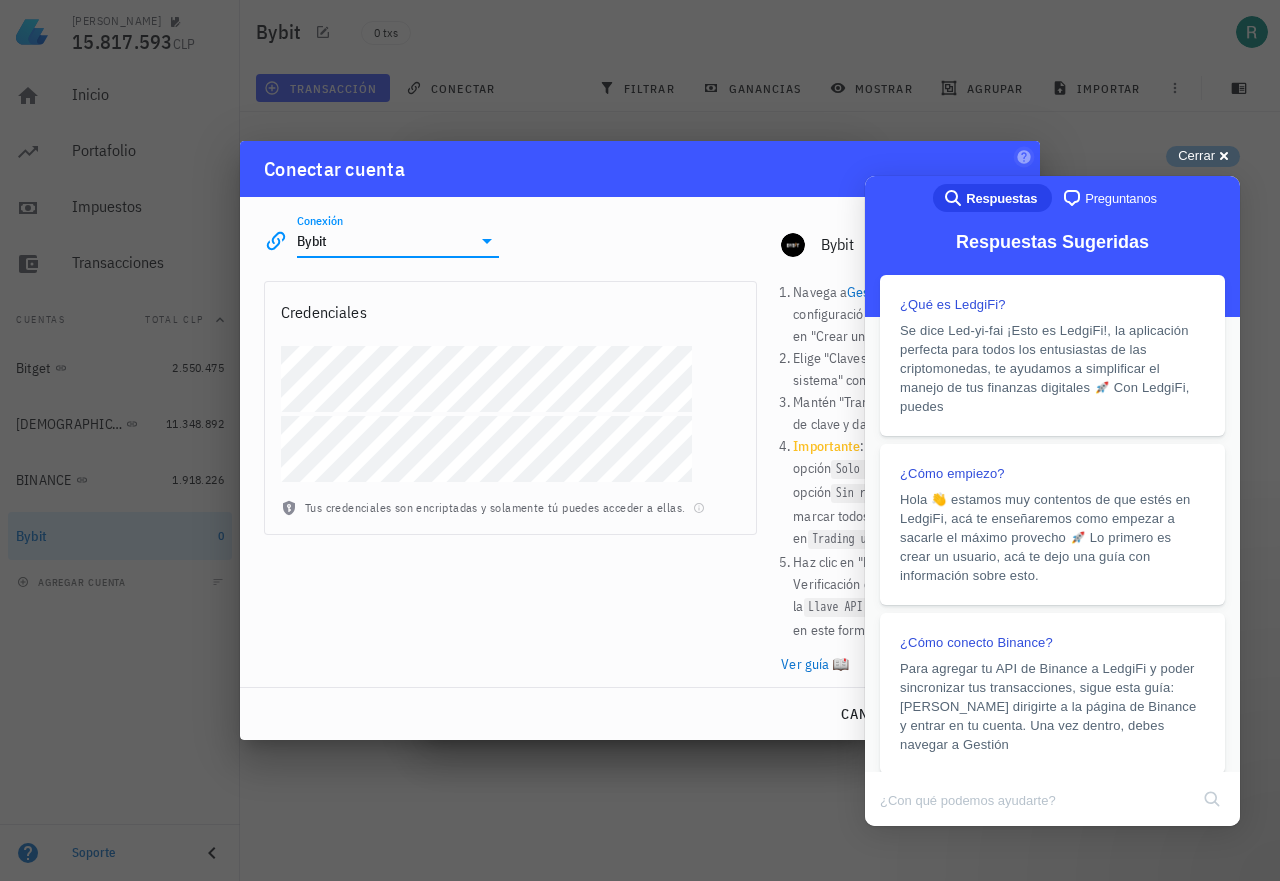 click on "Cerrar" at bounding box center (1196, 155) 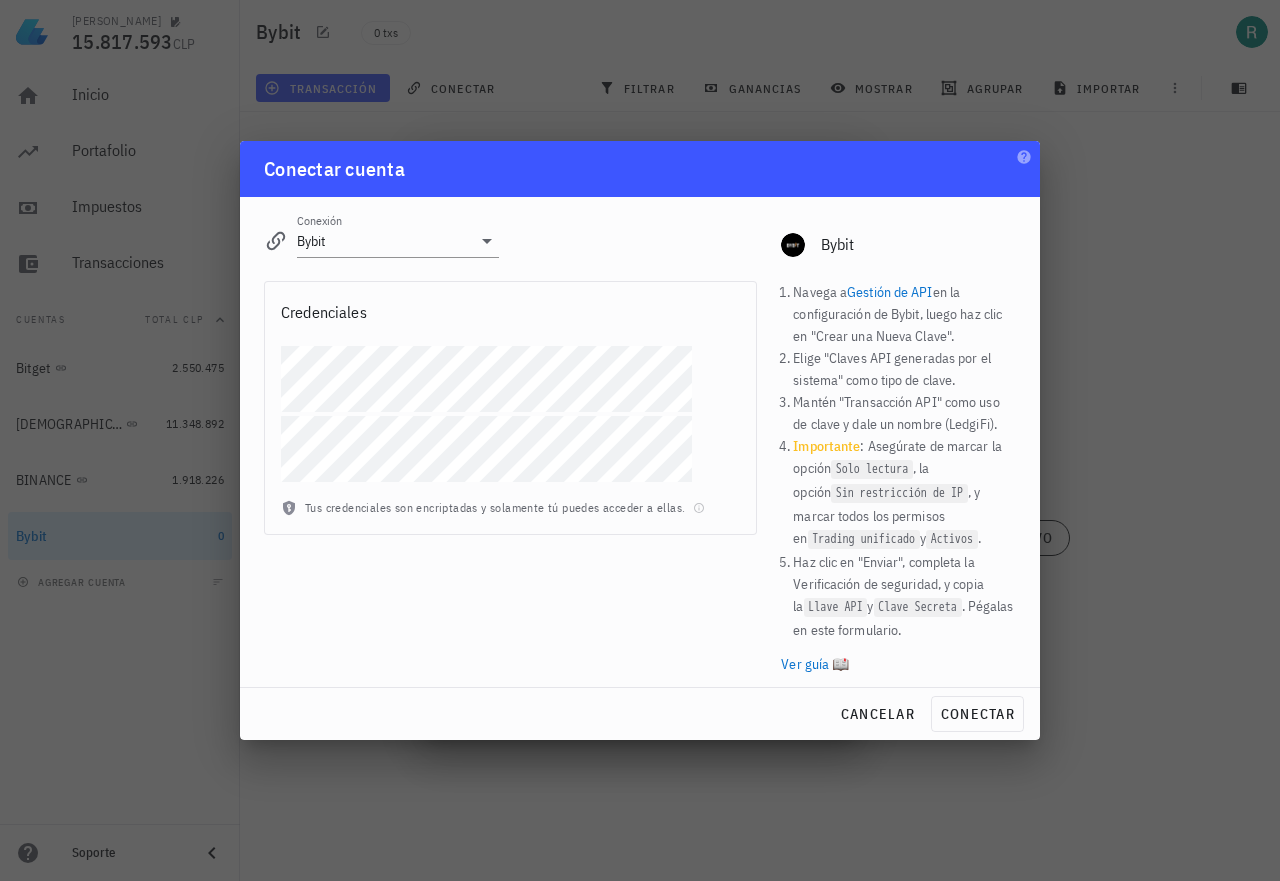 click on "Ver guía 📖" at bounding box center [898, 664] 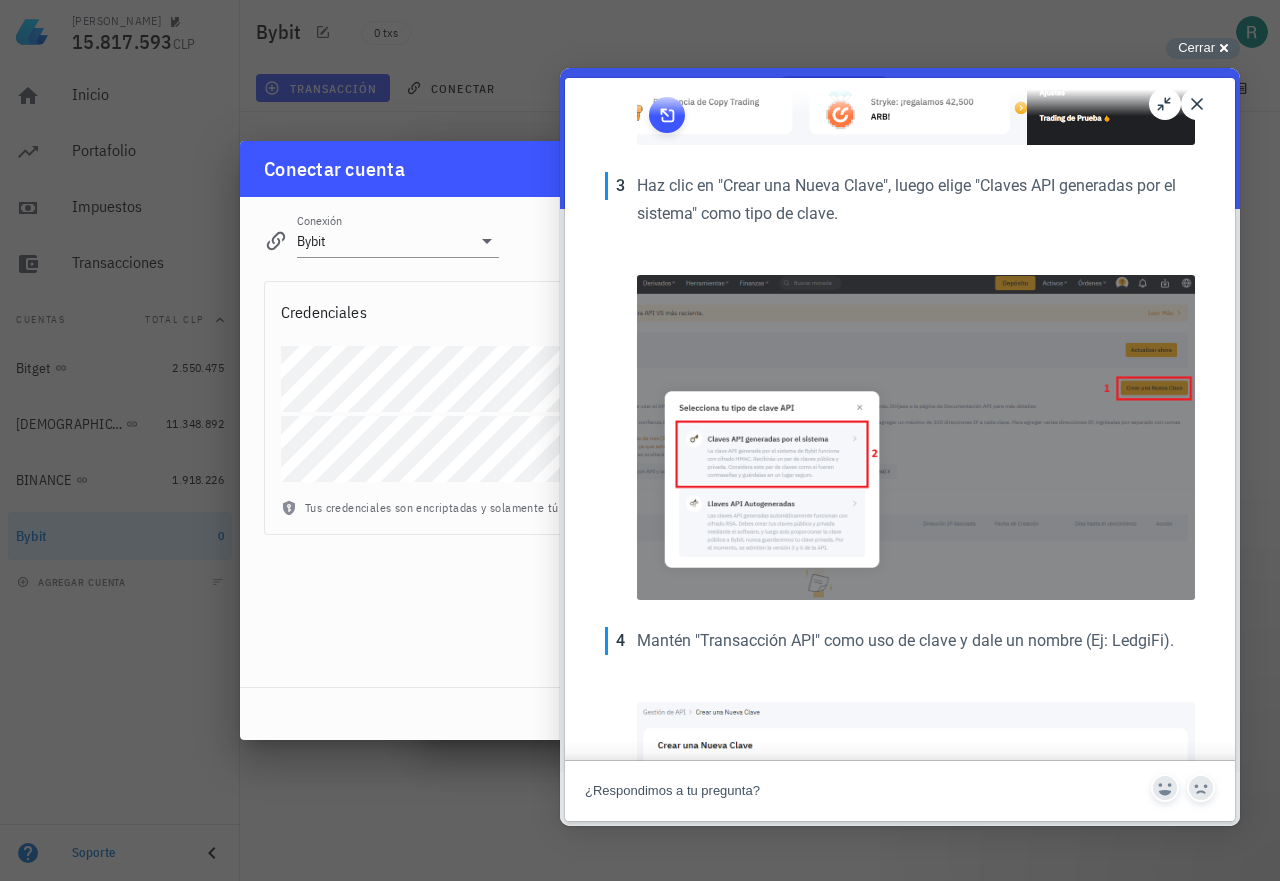 scroll, scrollTop: 1000, scrollLeft: 0, axis: vertical 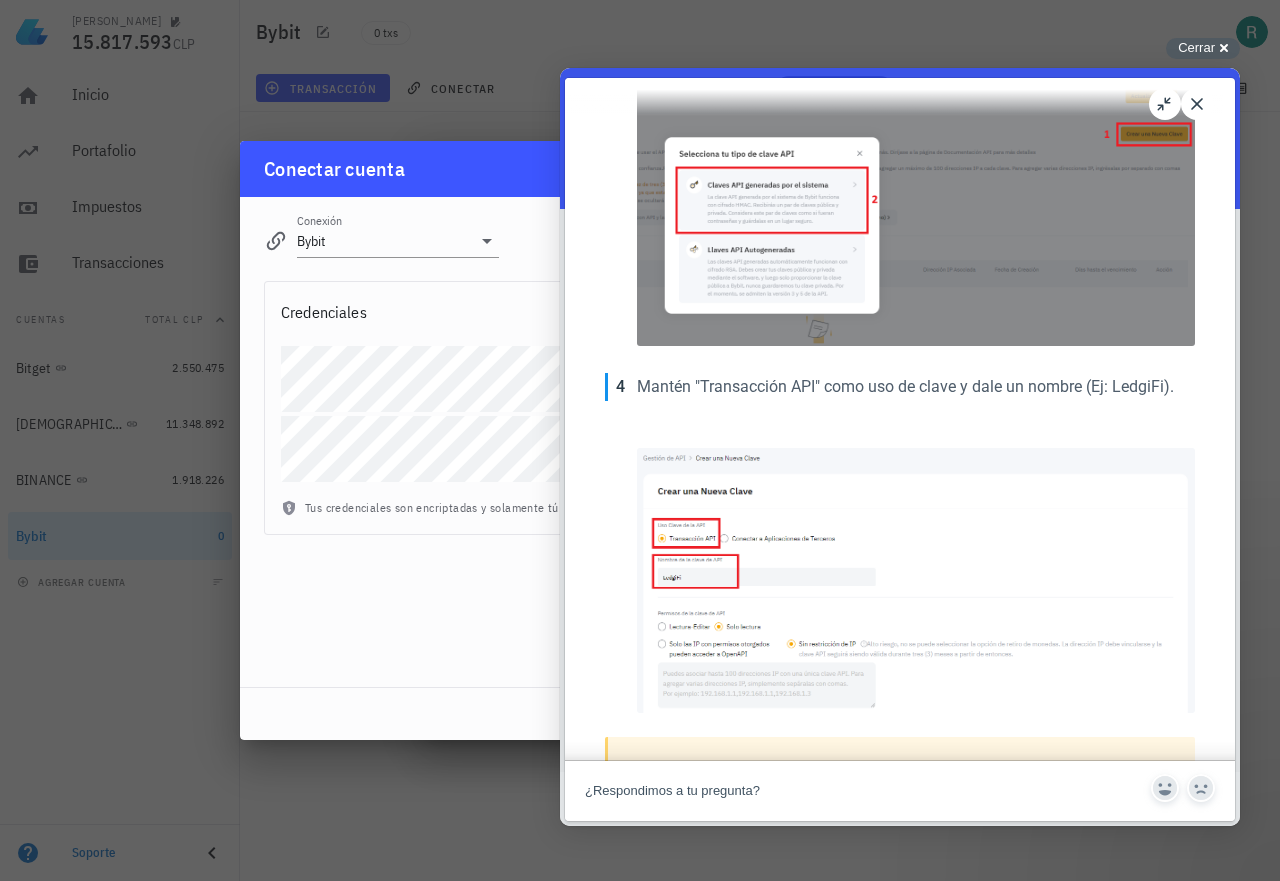 click on "u" at bounding box center [1165, 104] 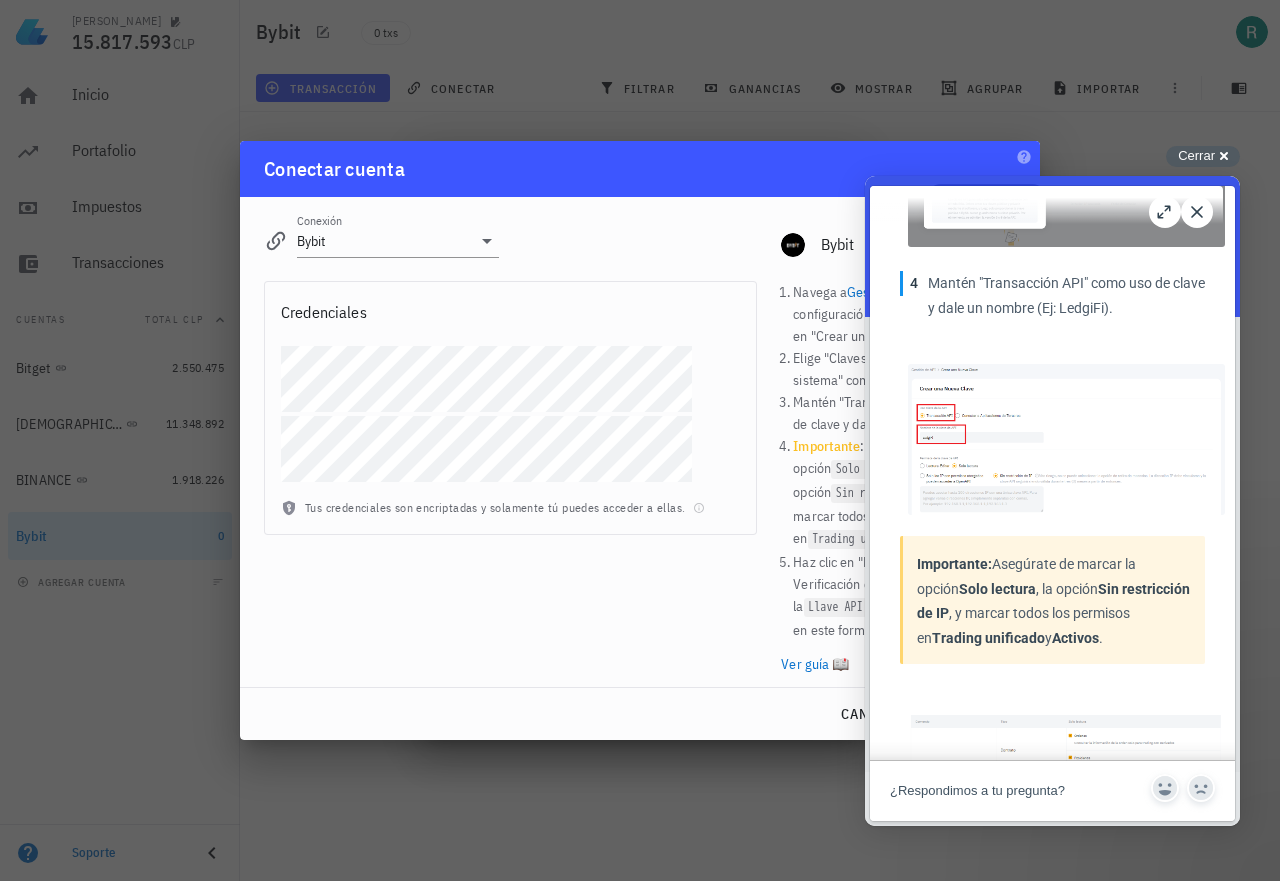 click on "b" at bounding box center [1165, 212] 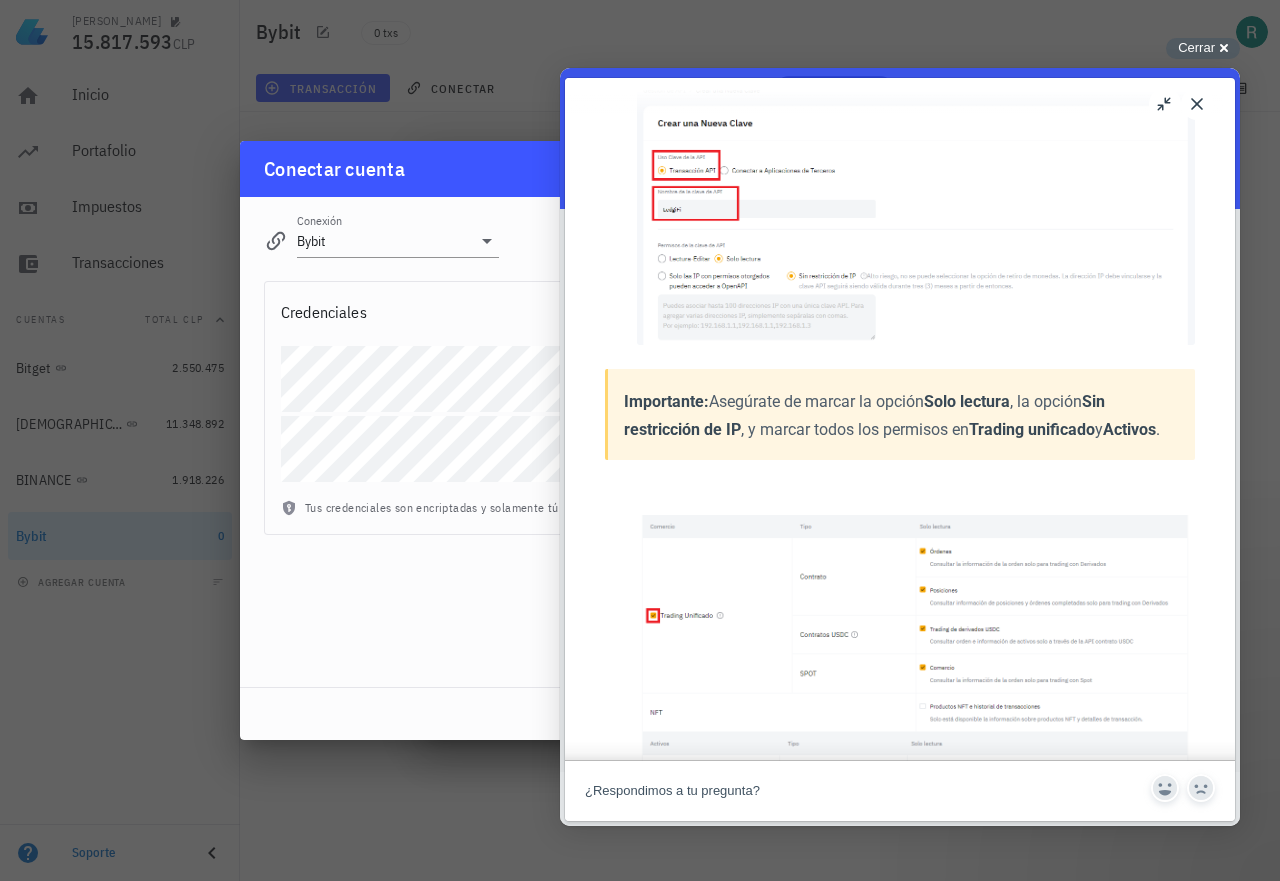 scroll, scrollTop: 1500, scrollLeft: 0, axis: vertical 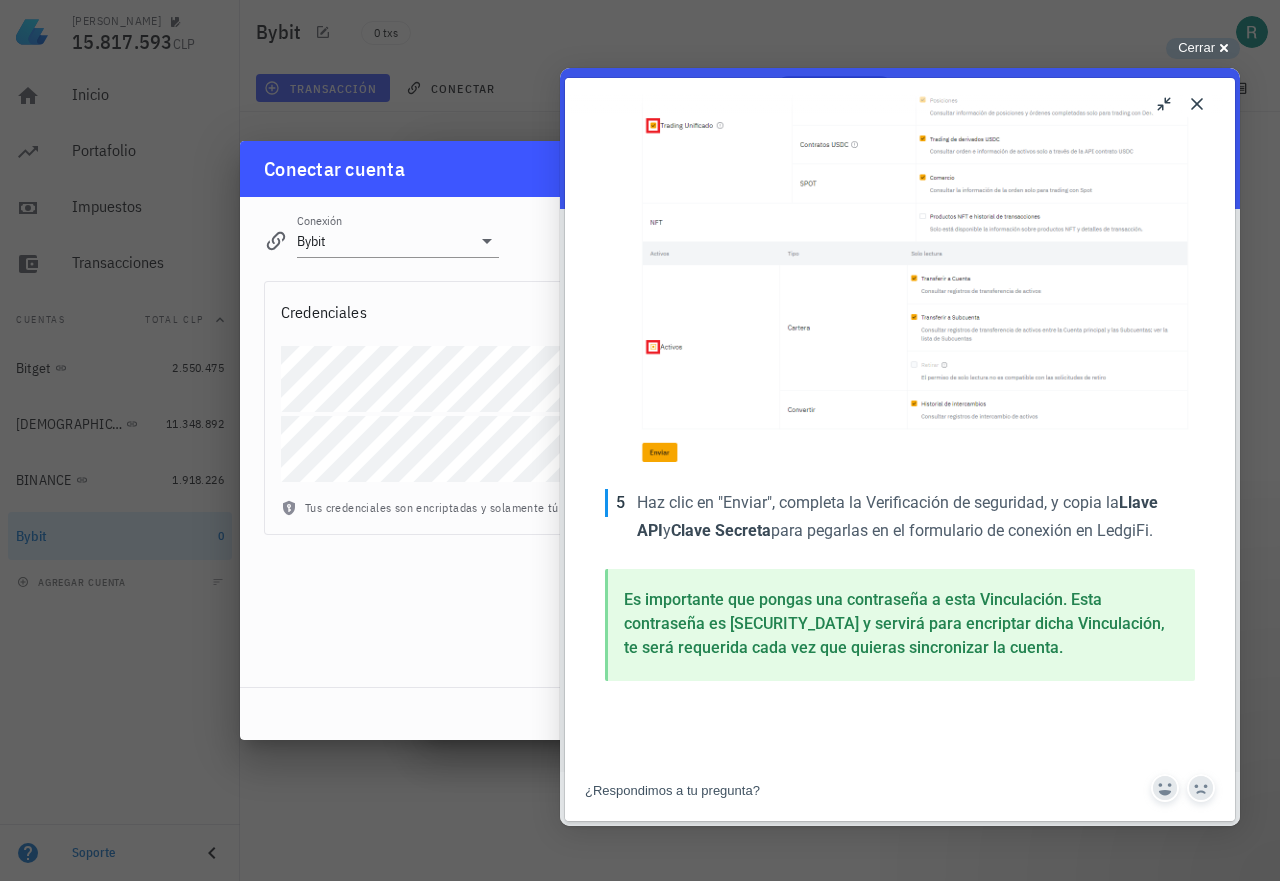 click on "Close" at bounding box center (1197, 104) 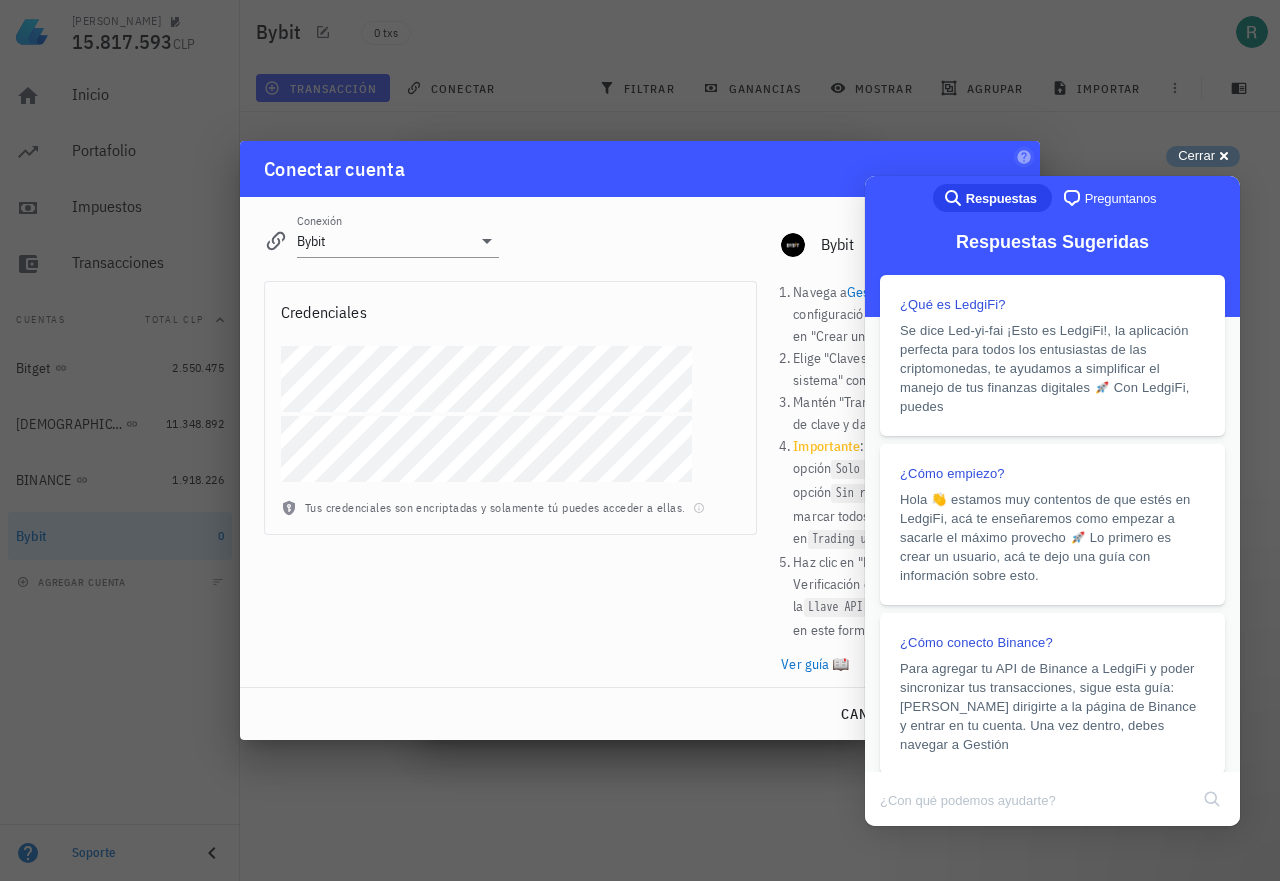 click on "Cerrar" at bounding box center (1196, 155) 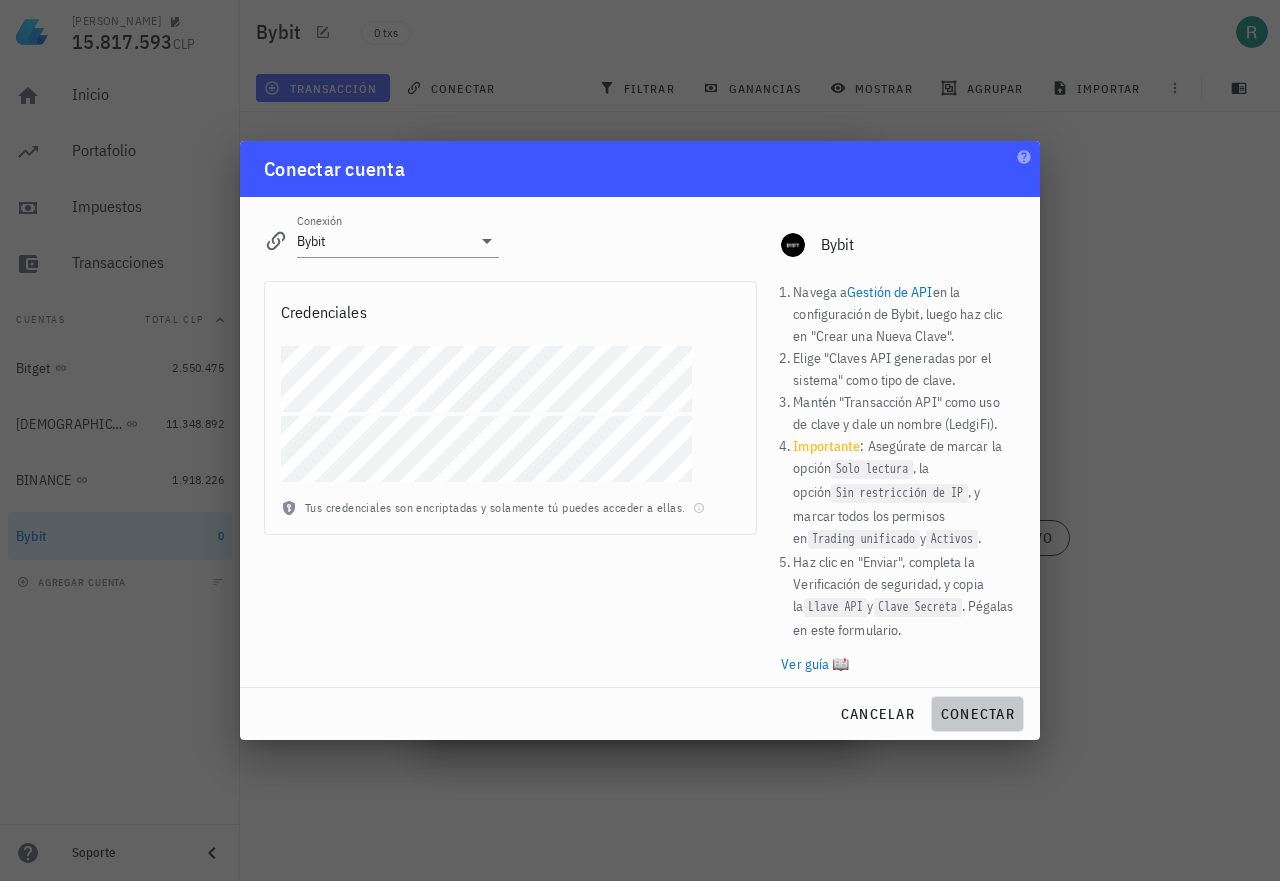 drag, startPoint x: 965, startPoint y: 705, endPoint x: 979, endPoint y: 723, distance: 22.803509 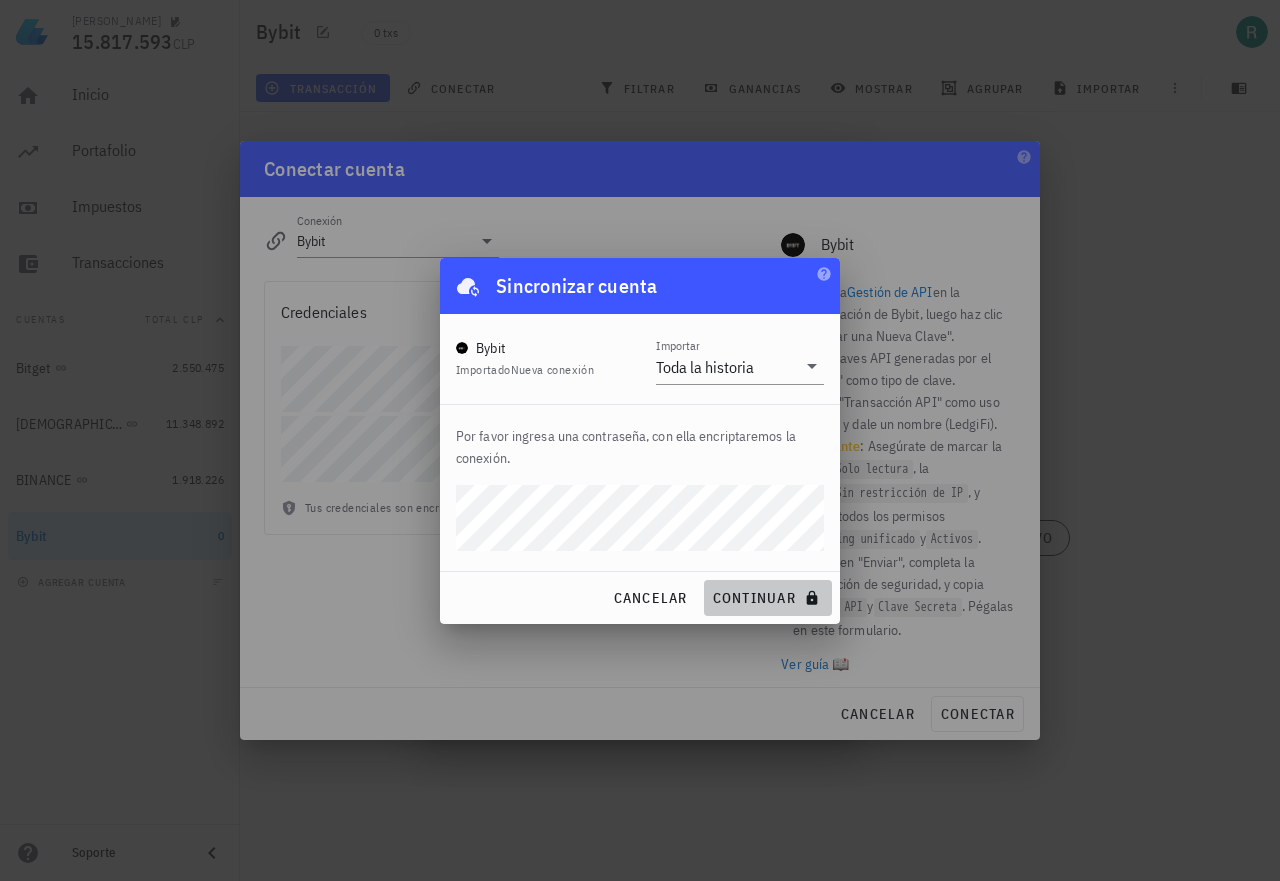 click on "continuar" at bounding box center (768, 598) 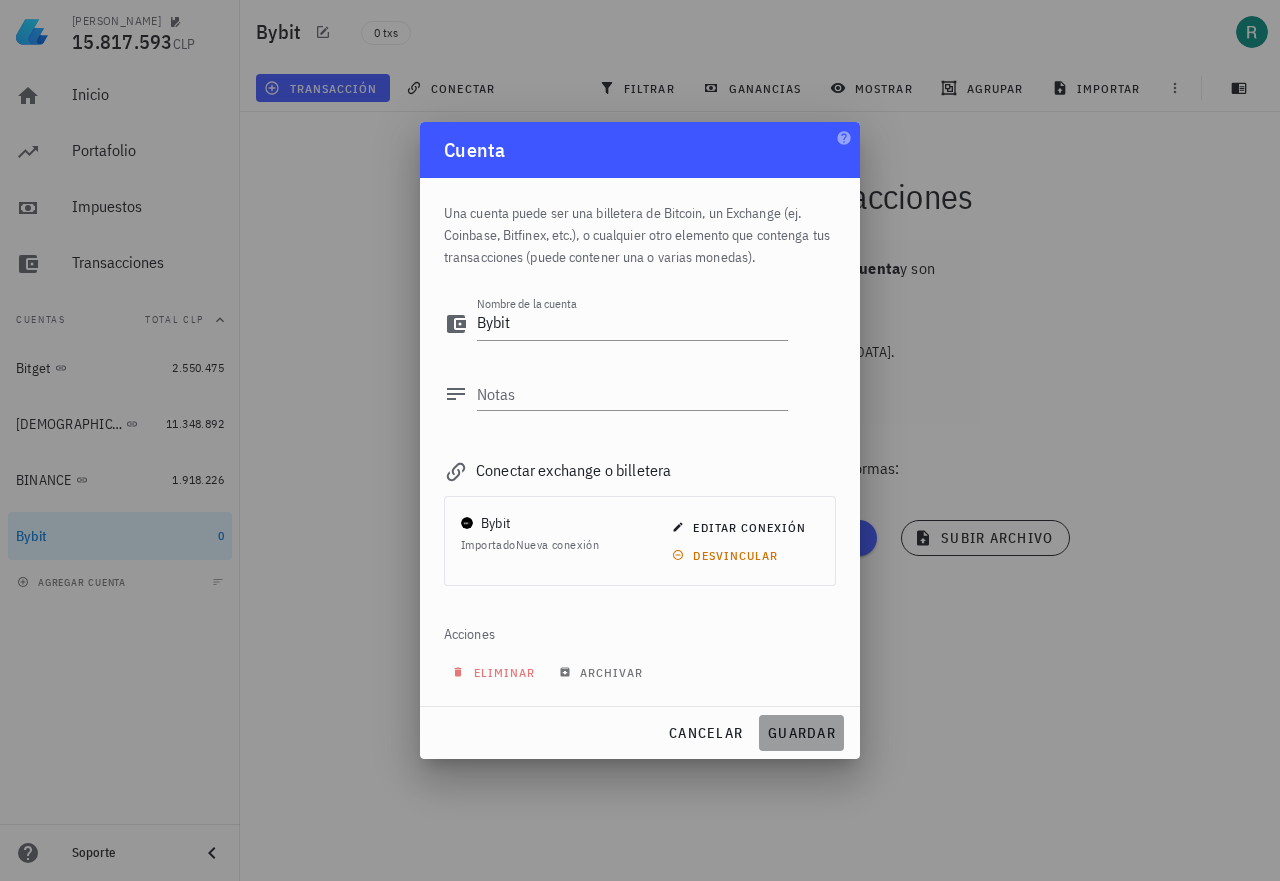 click on "guardar" at bounding box center (801, 733) 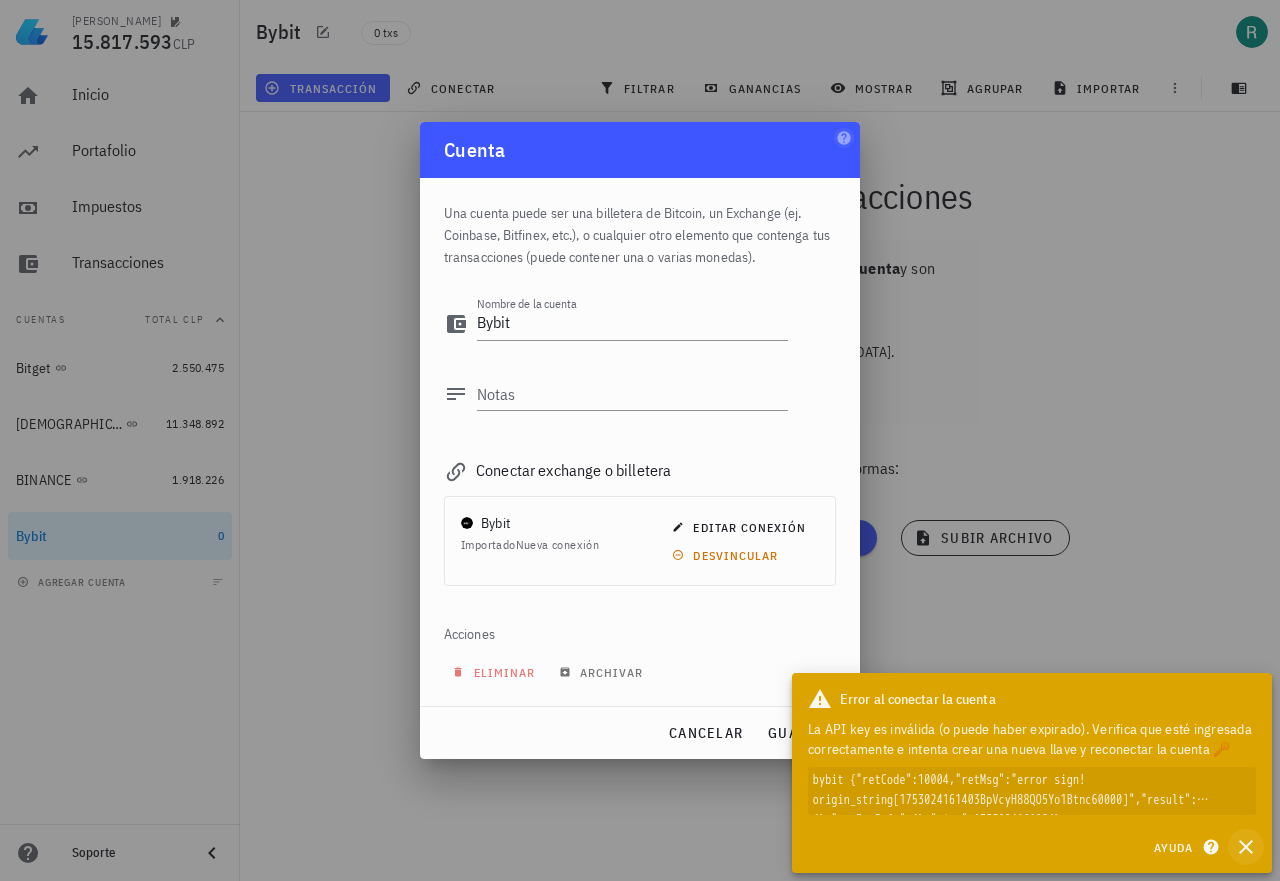 click 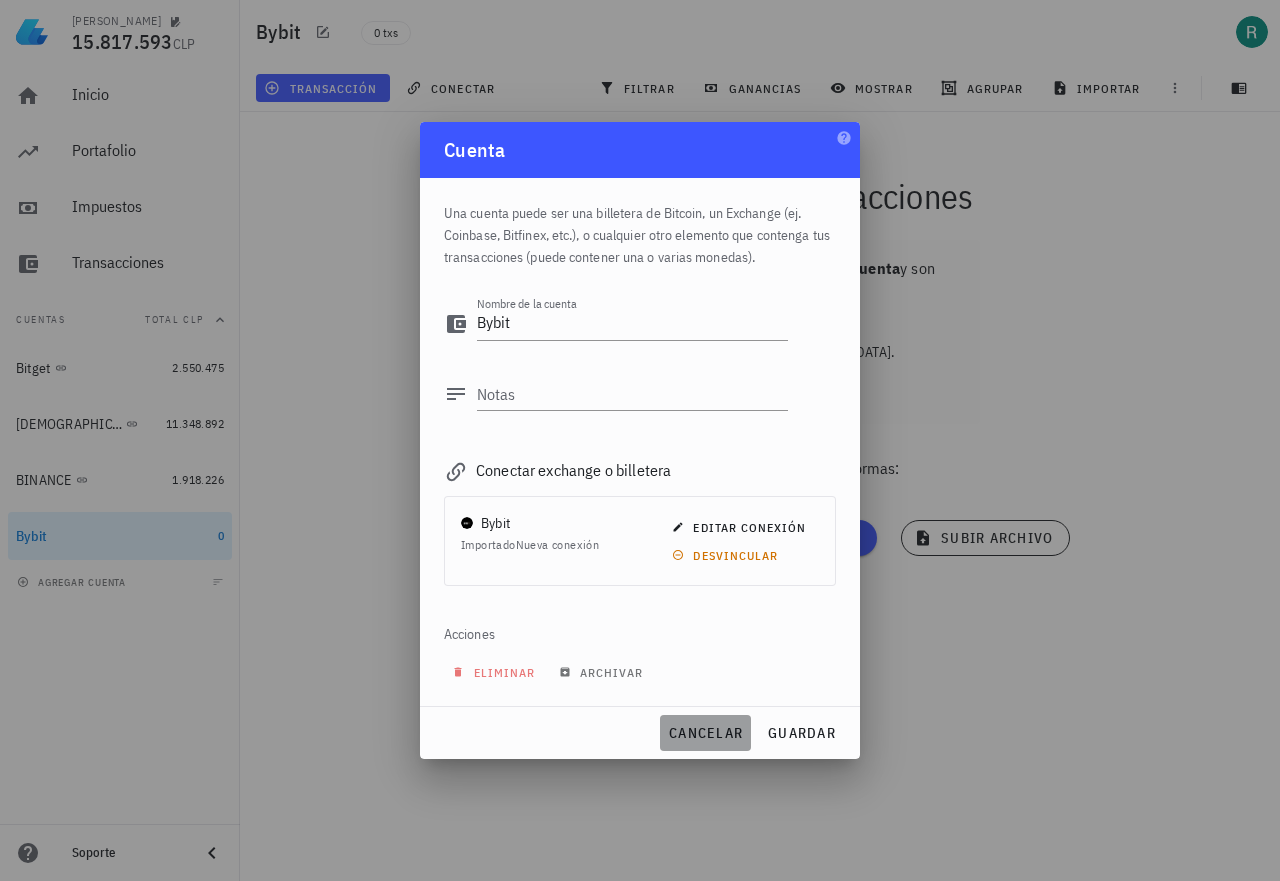 click on "cancelar" at bounding box center (705, 733) 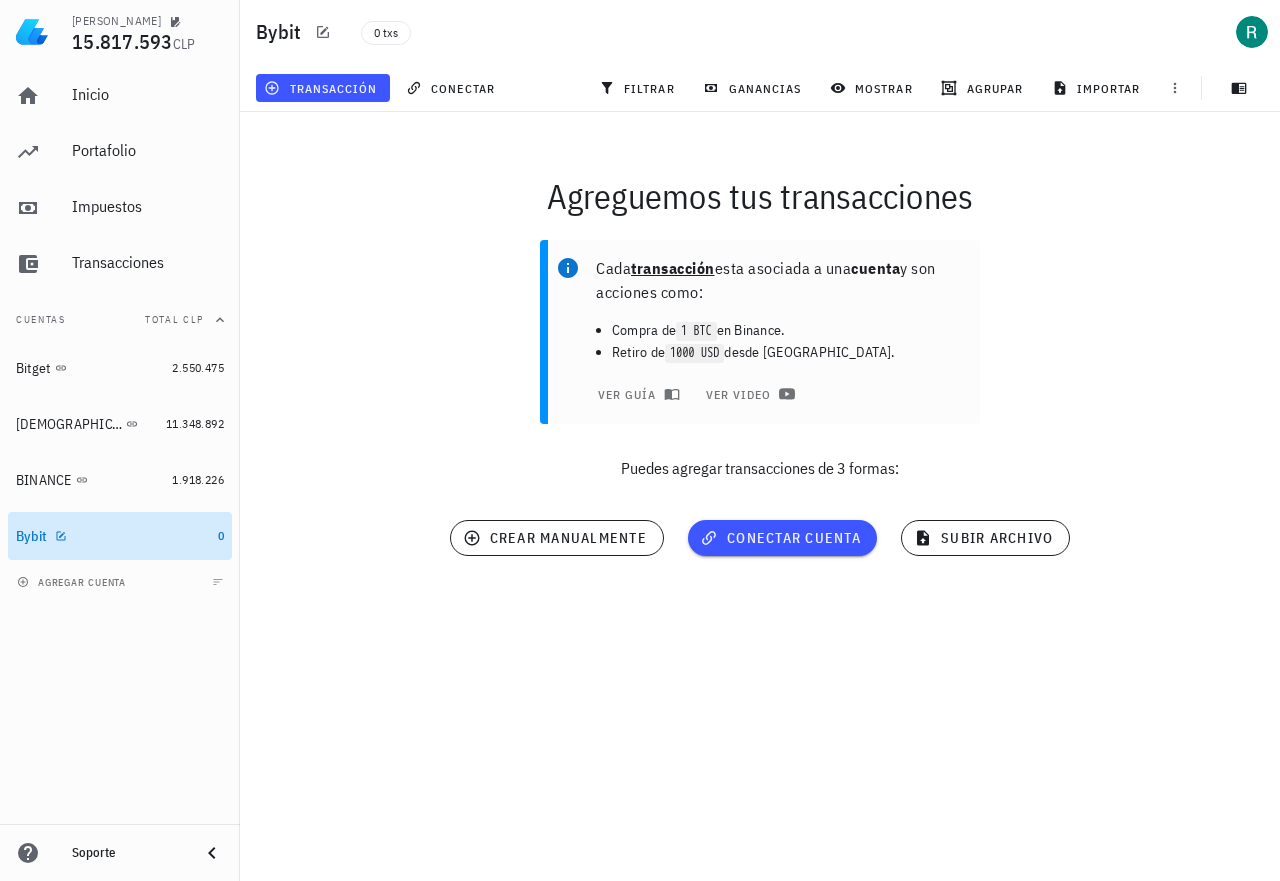 click on "Bybit" at bounding box center (113, 536) 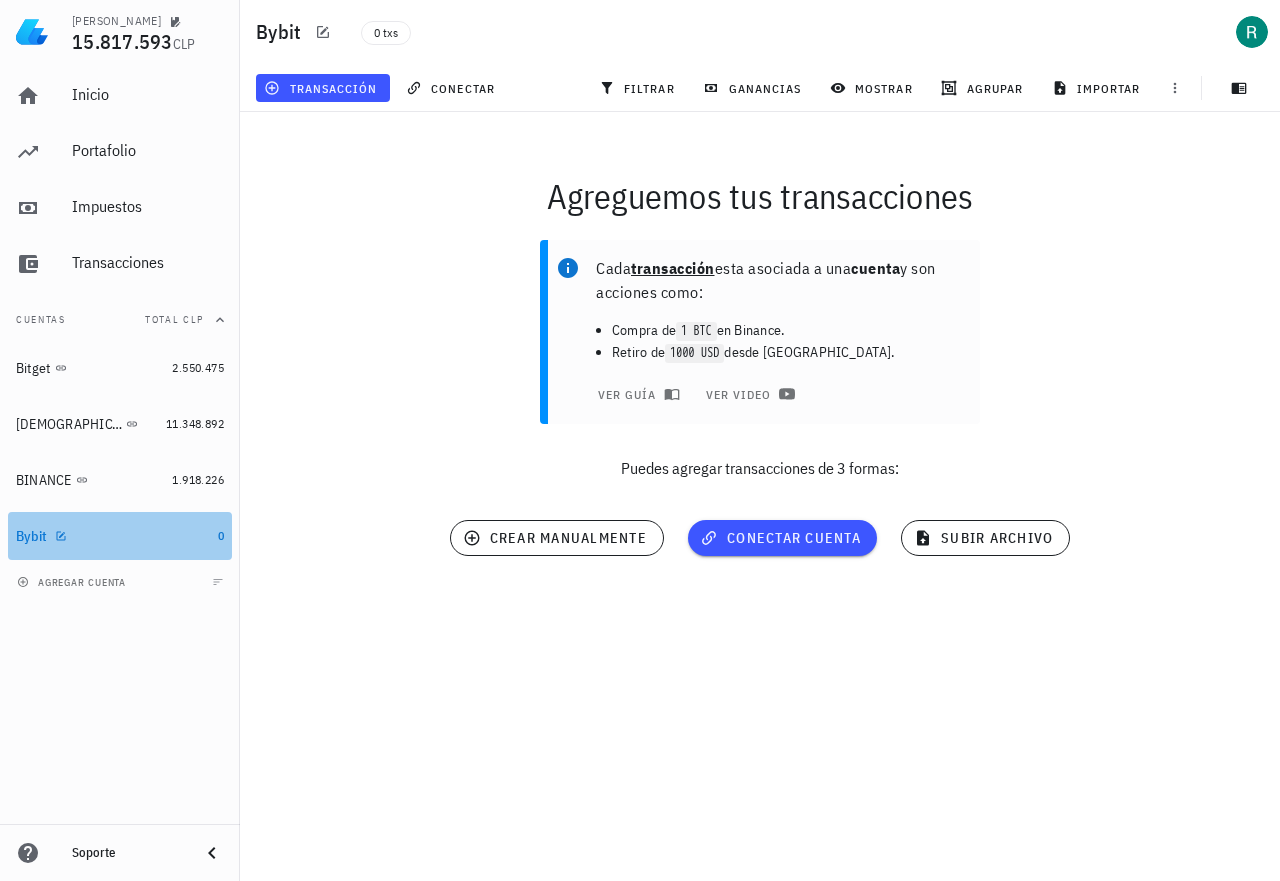 click on "Bybit" at bounding box center (113, 536) 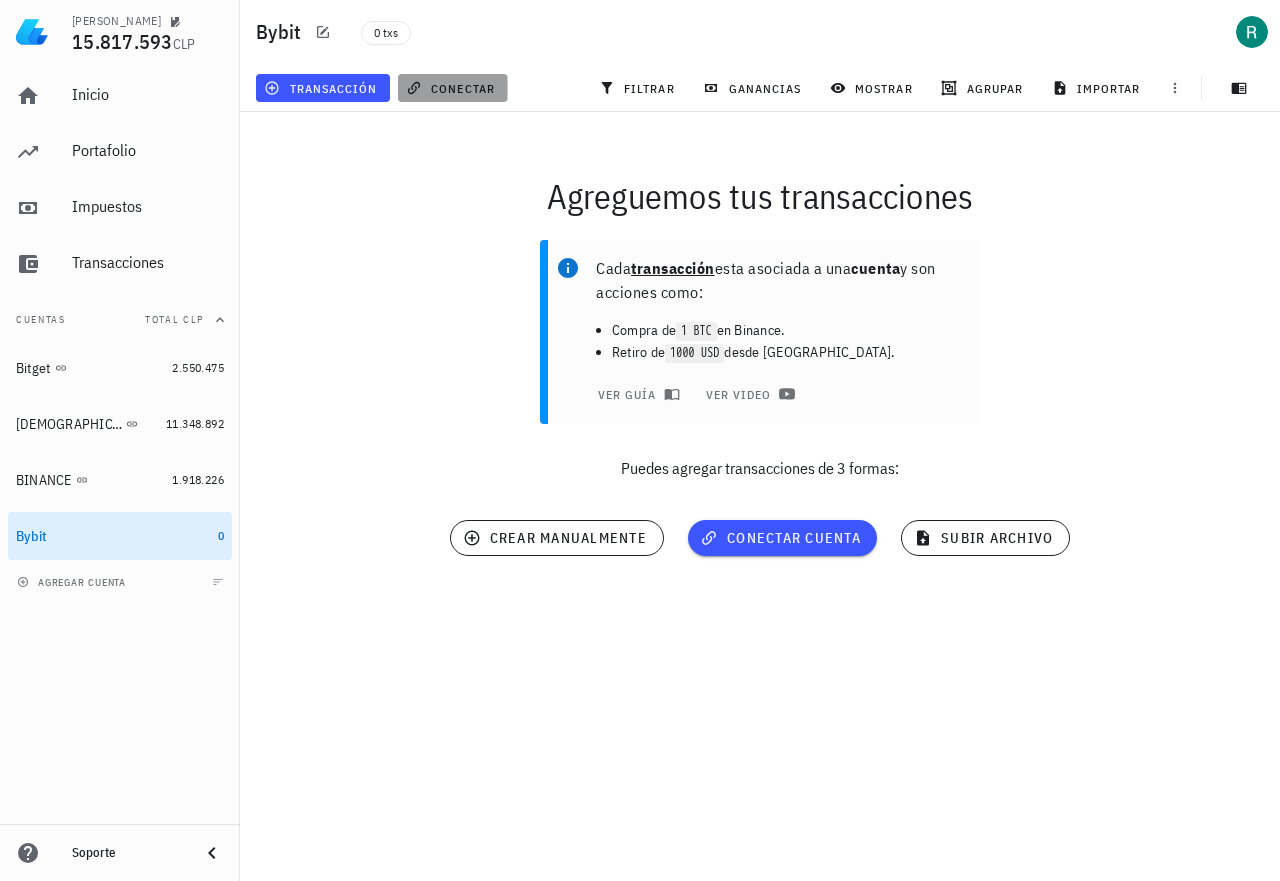 click on "conectar" at bounding box center (452, 88) 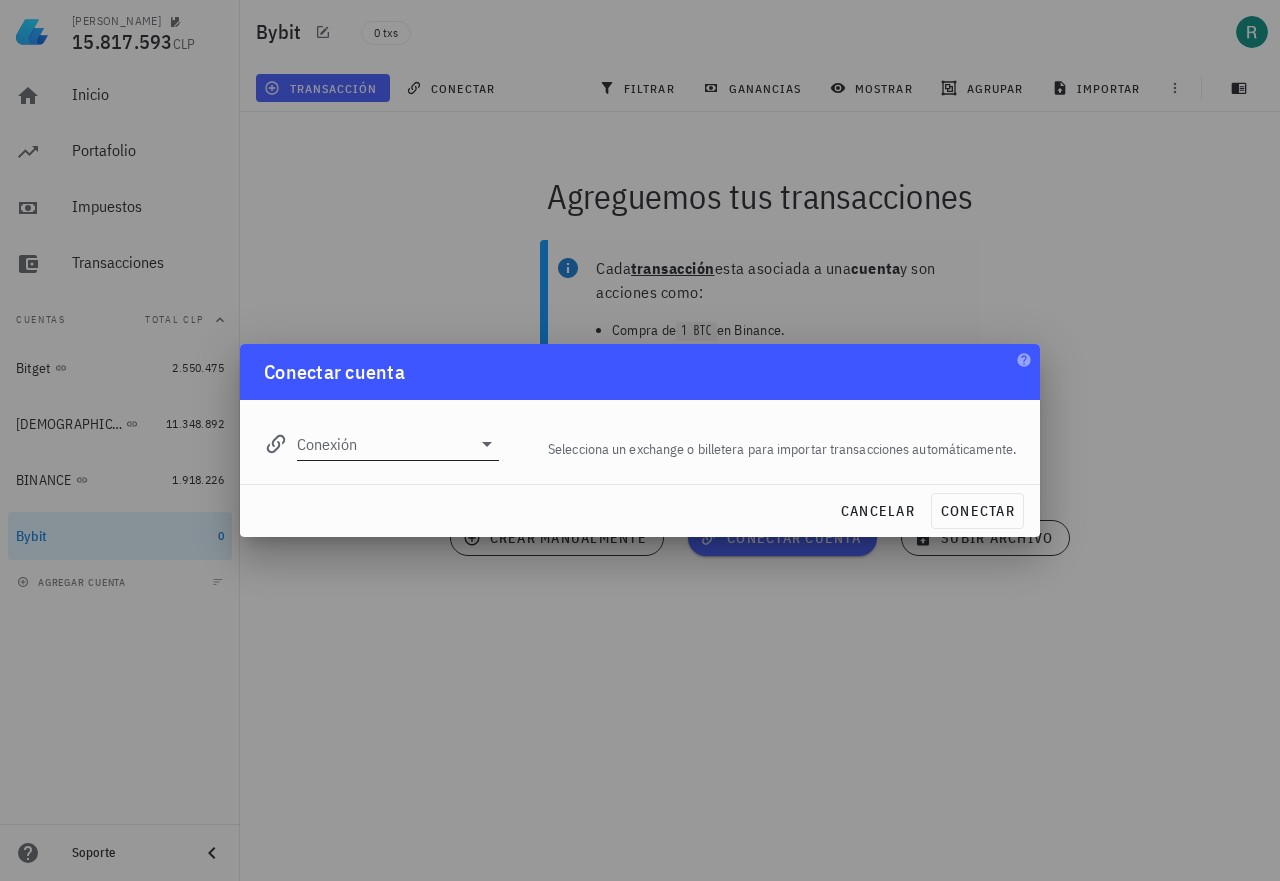 click 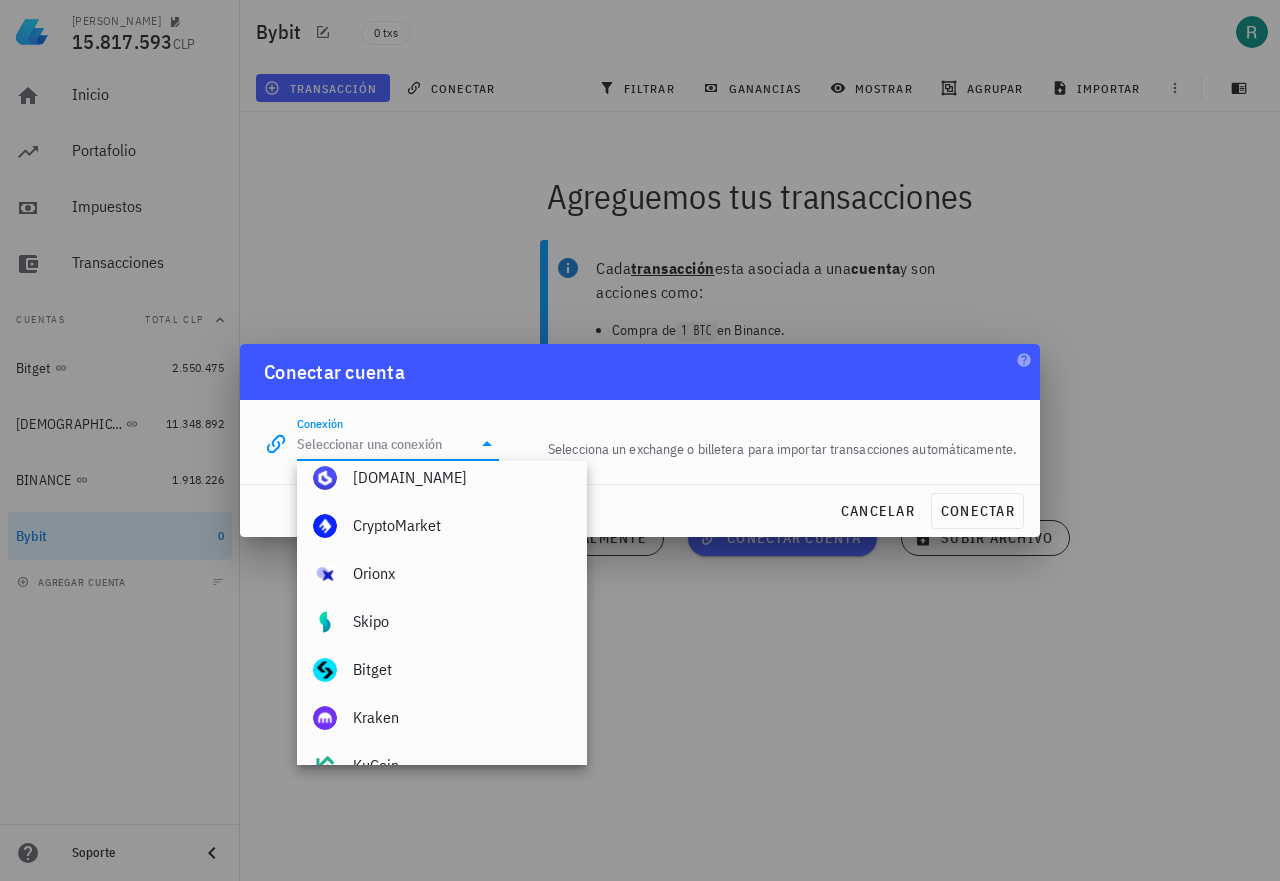 scroll, scrollTop: 118, scrollLeft: 0, axis: vertical 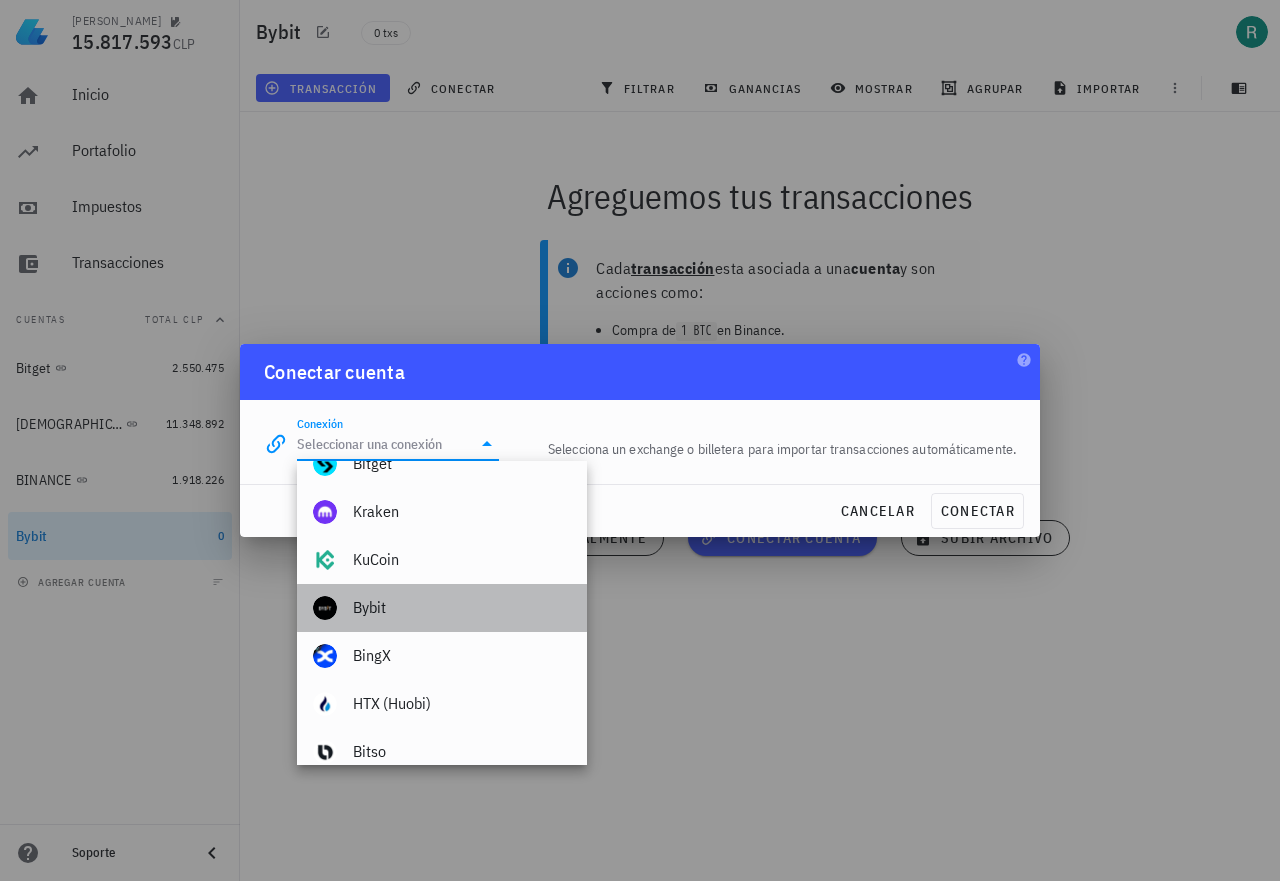 click on "Bybit" at bounding box center [442, 608] 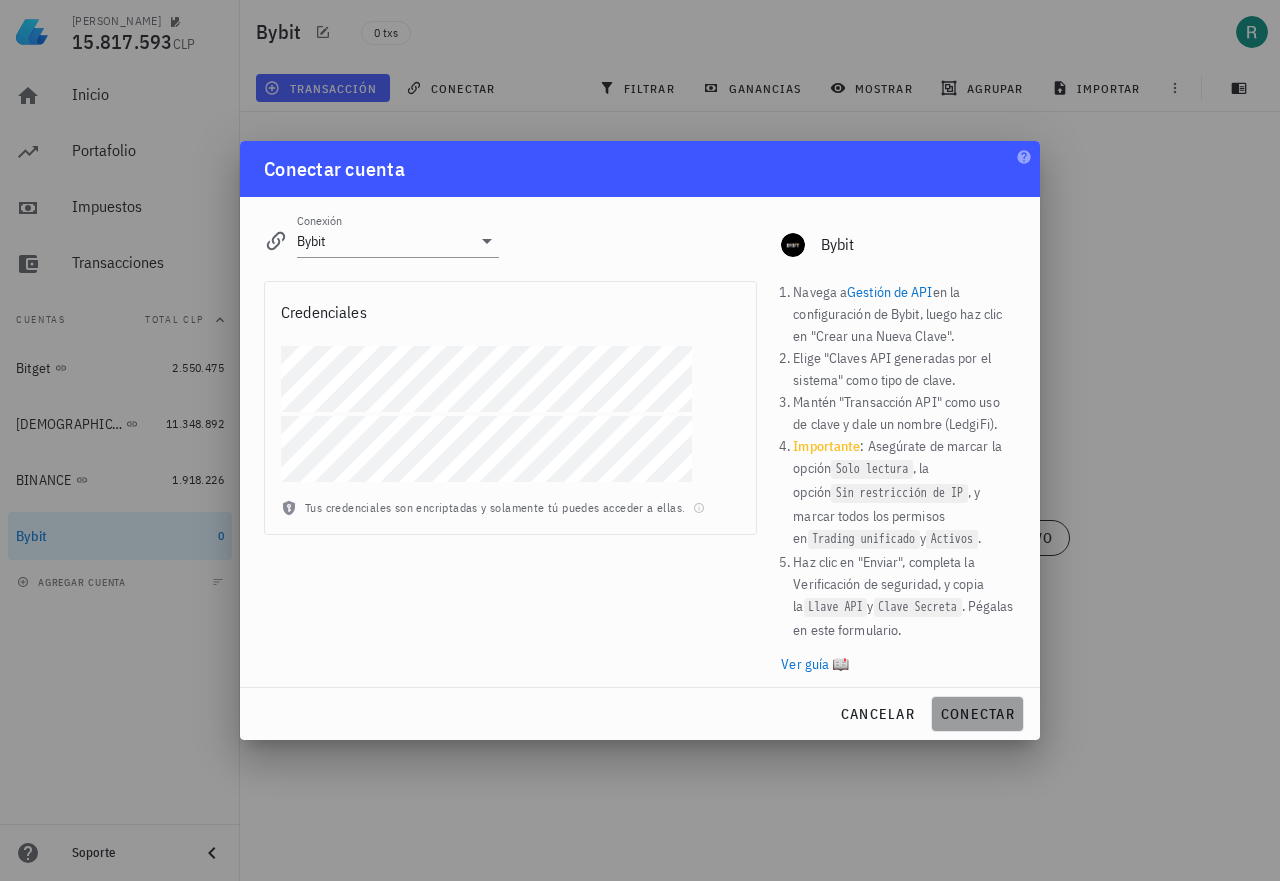 click on "conectar" at bounding box center (977, 714) 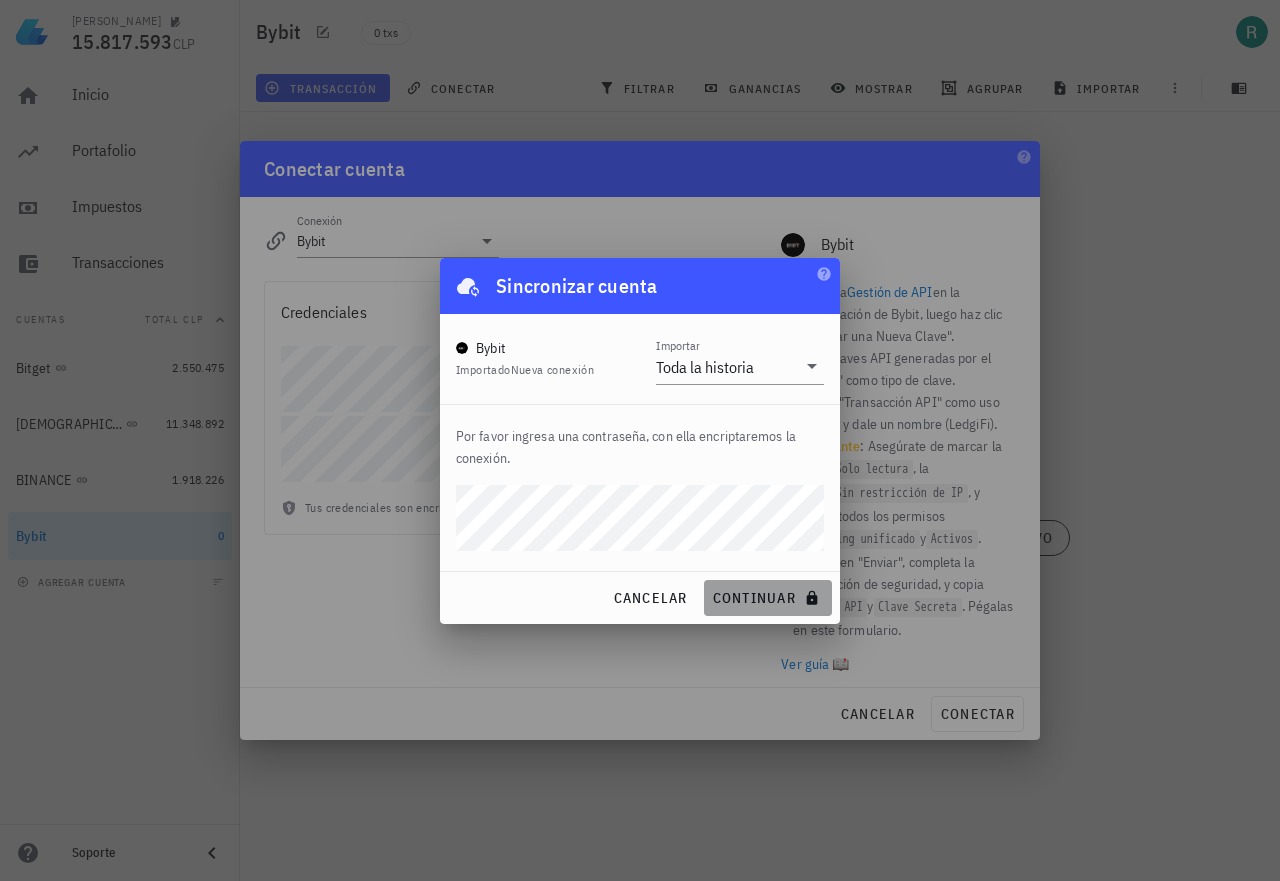 click on "continuar" at bounding box center [768, 598] 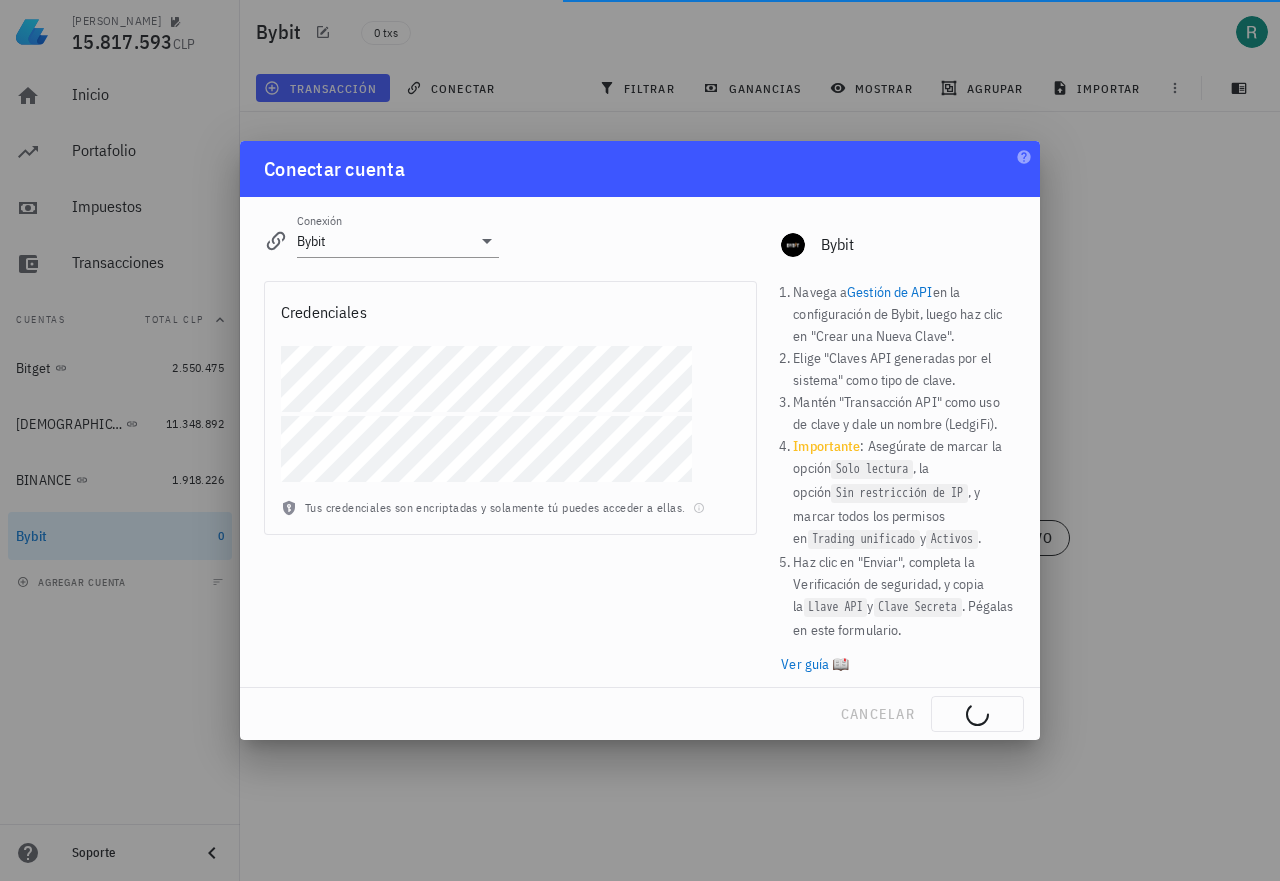 click on "cancelar
conectar" at bounding box center [640, 714] 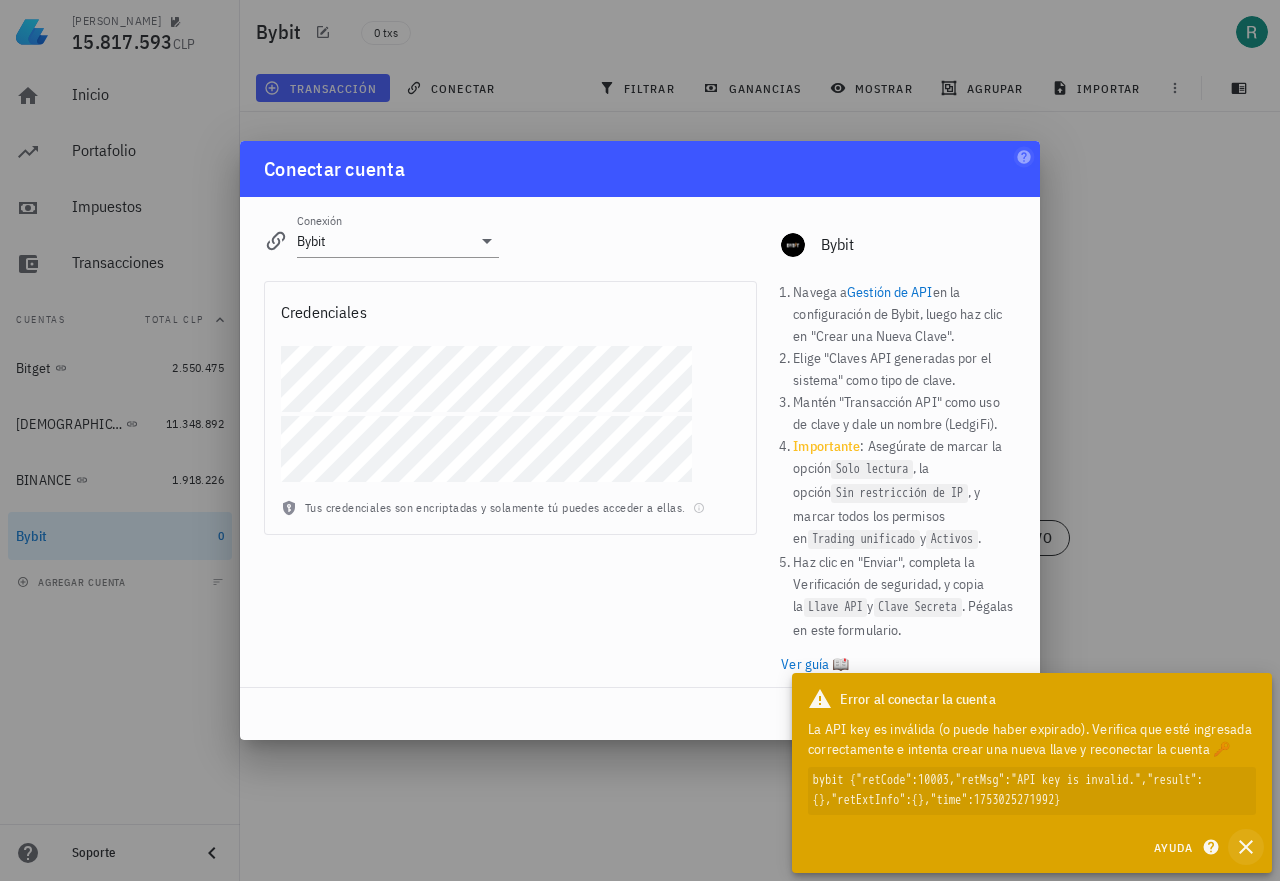 click 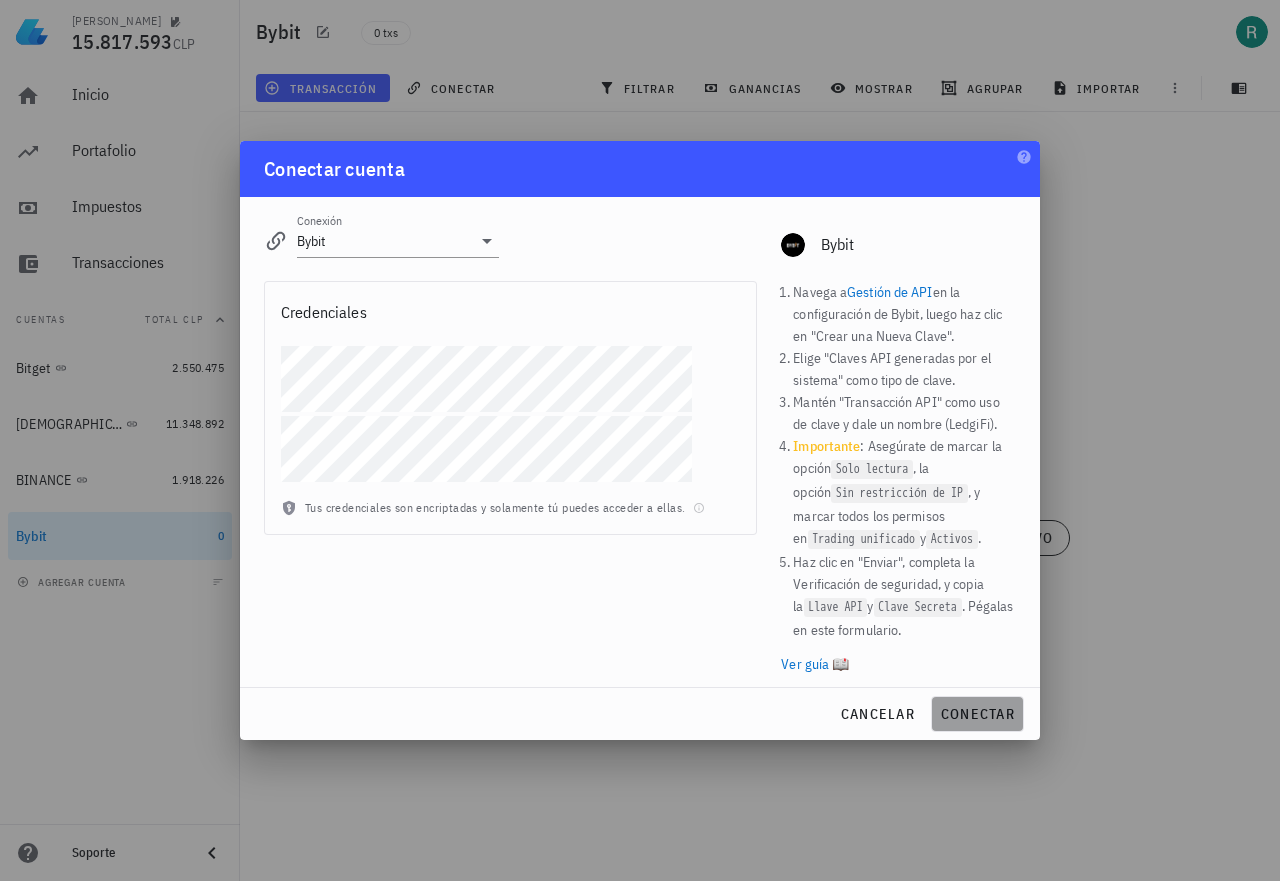 click on "conectar" at bounding box center [977, 714] 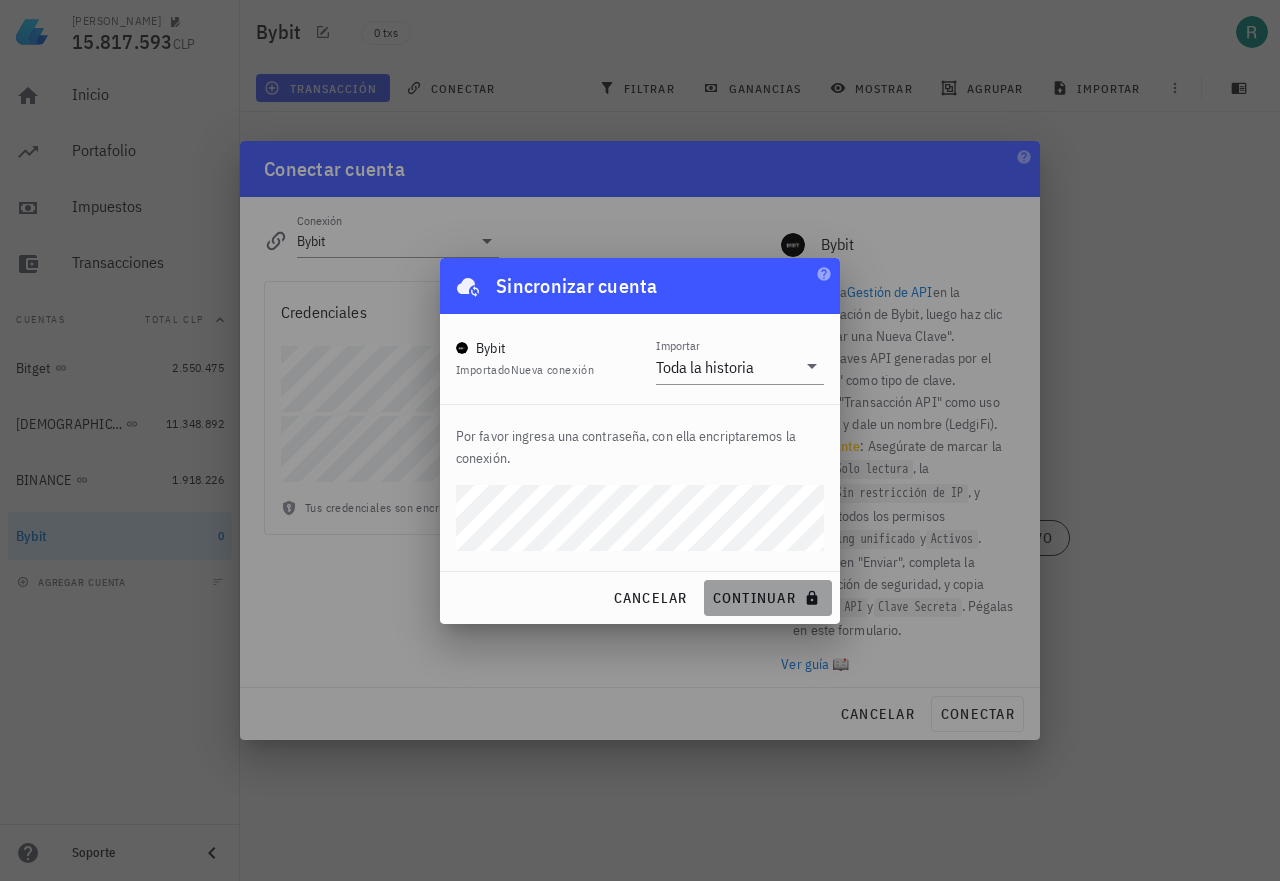 click on "continuar" at bounding box center [768, 598] 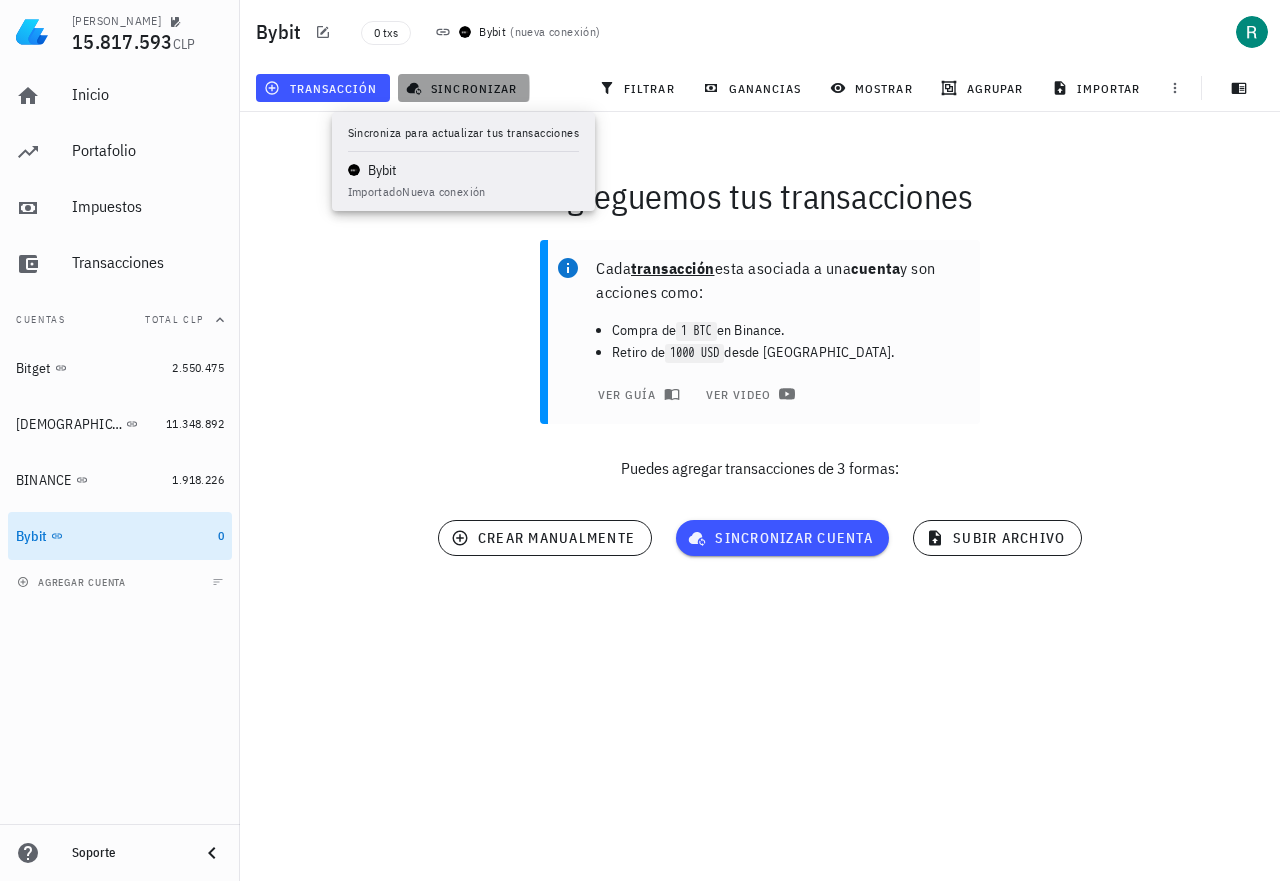 click on "sincronizar" at bounding box center (463, 88) 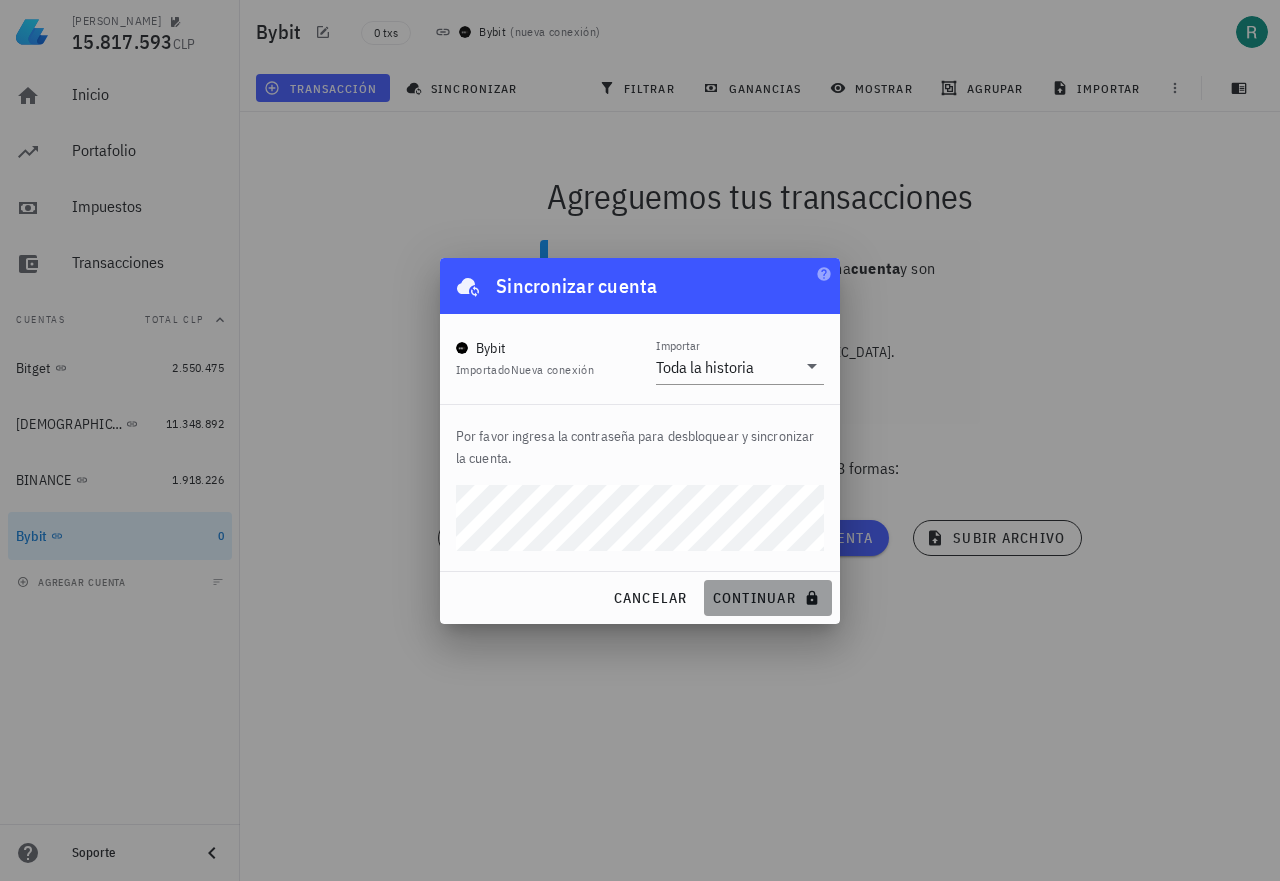 click on "continuar" at bounding box center (768, 598) 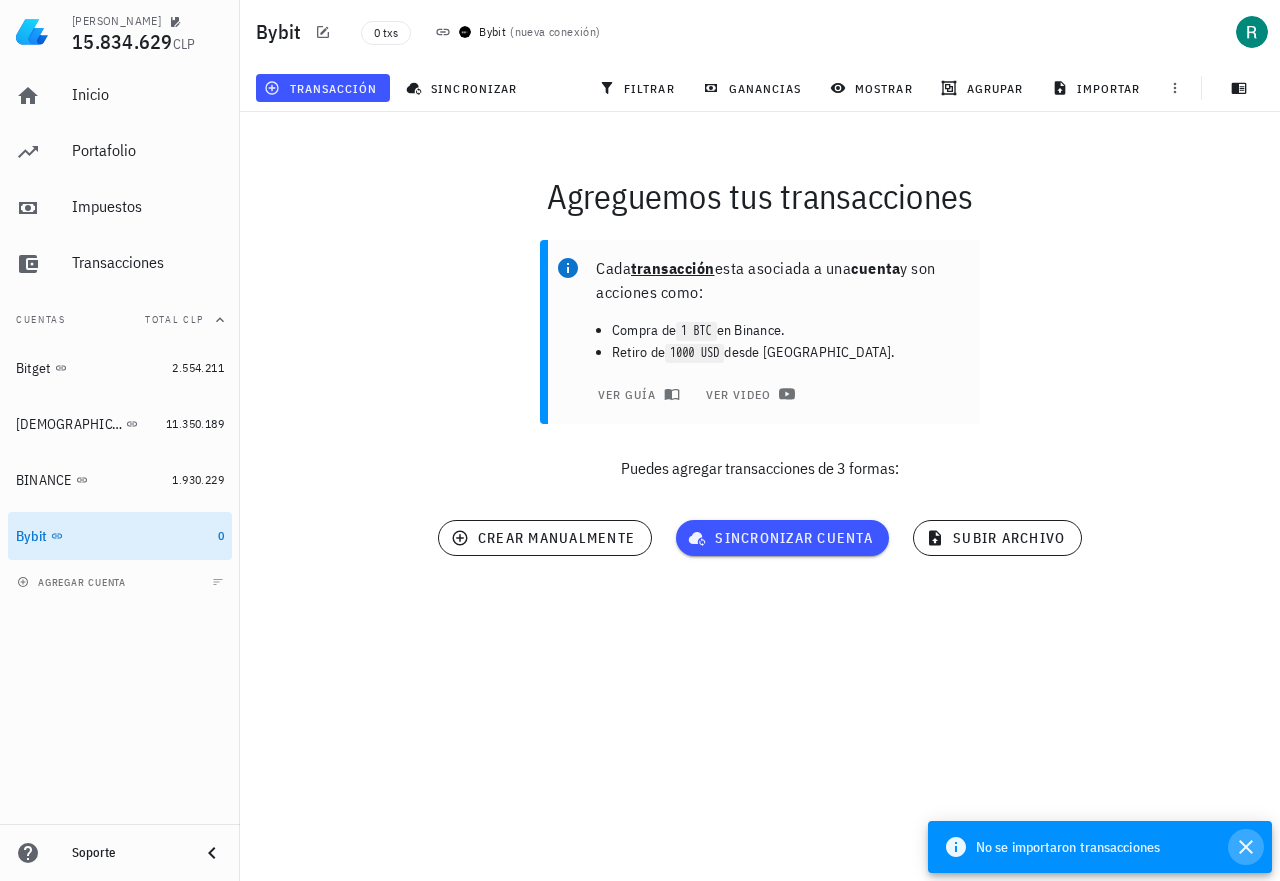 click 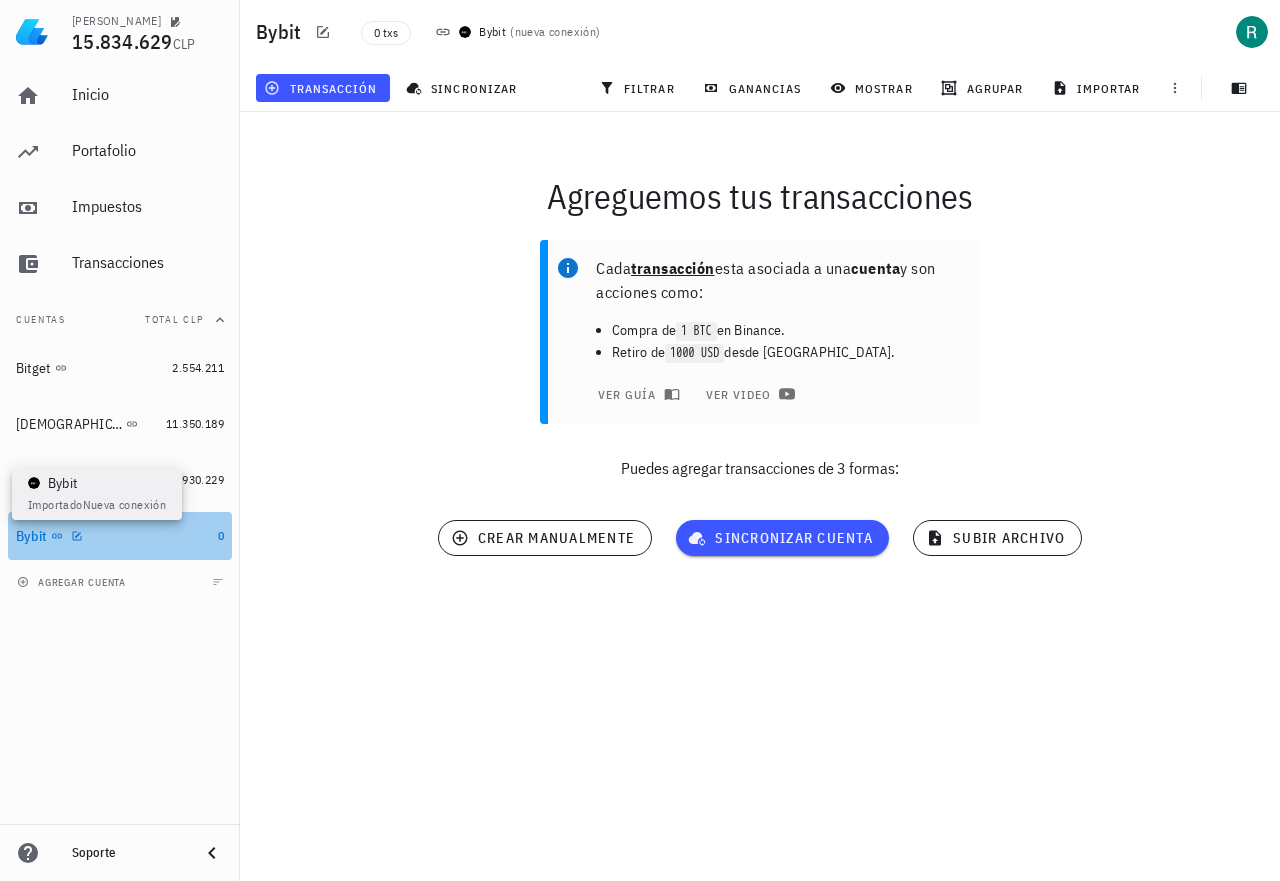 click 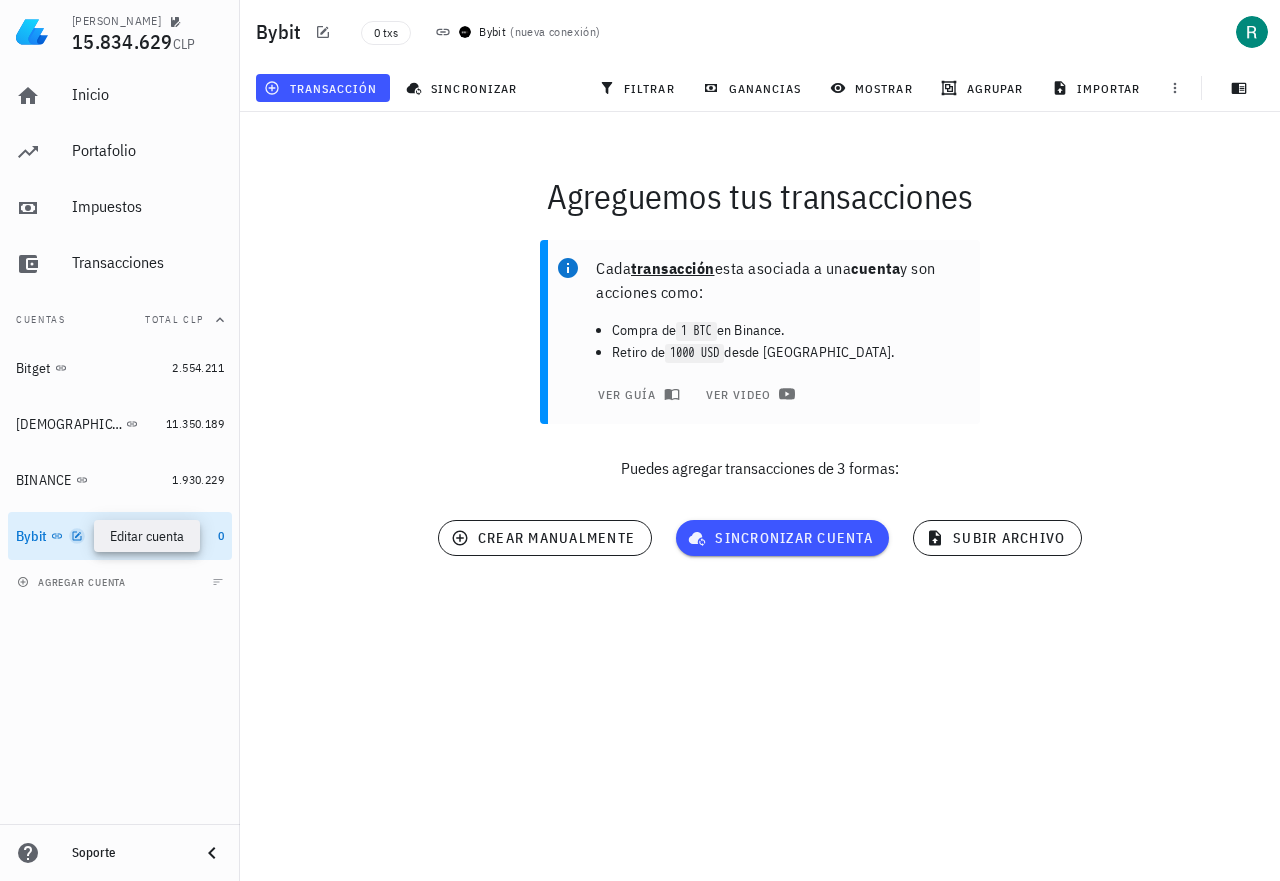 click 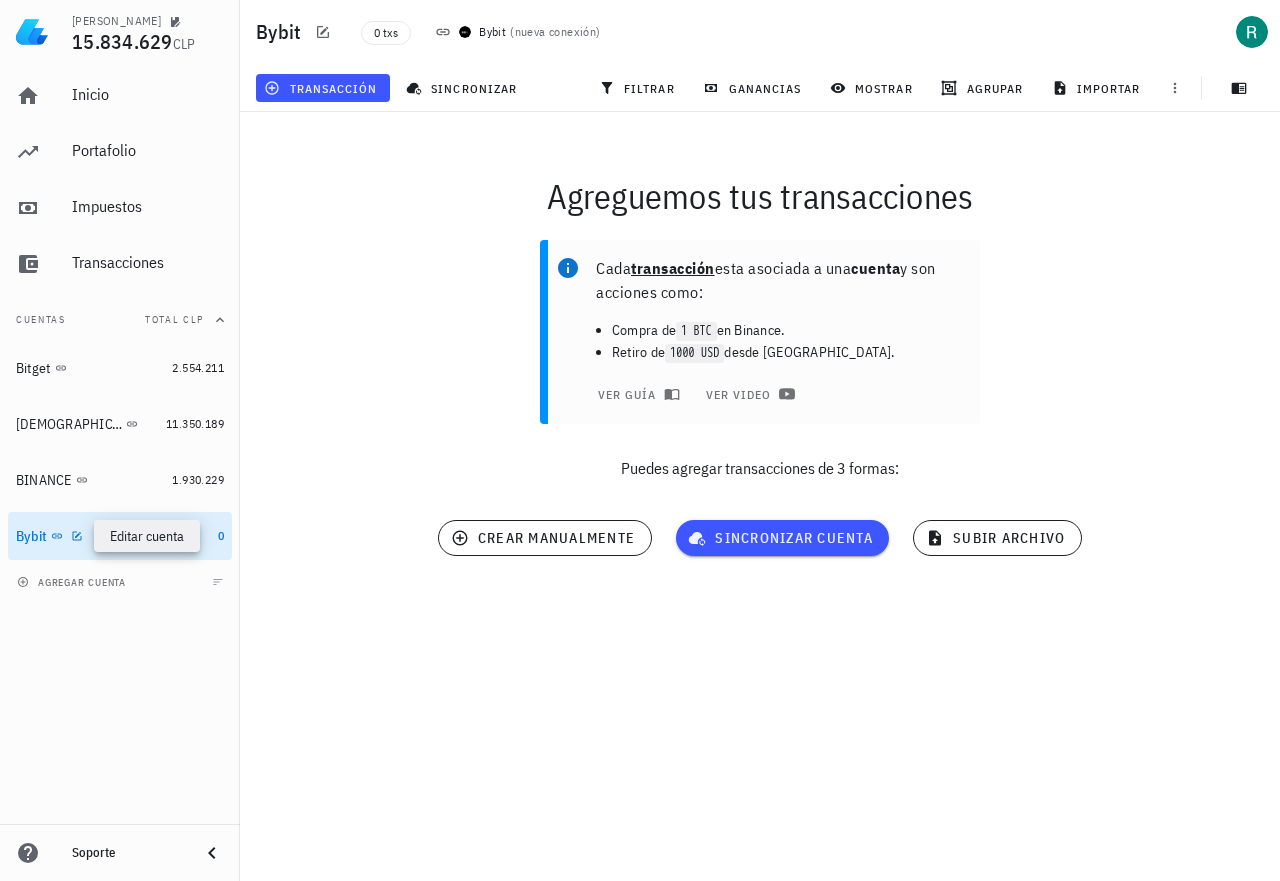 click 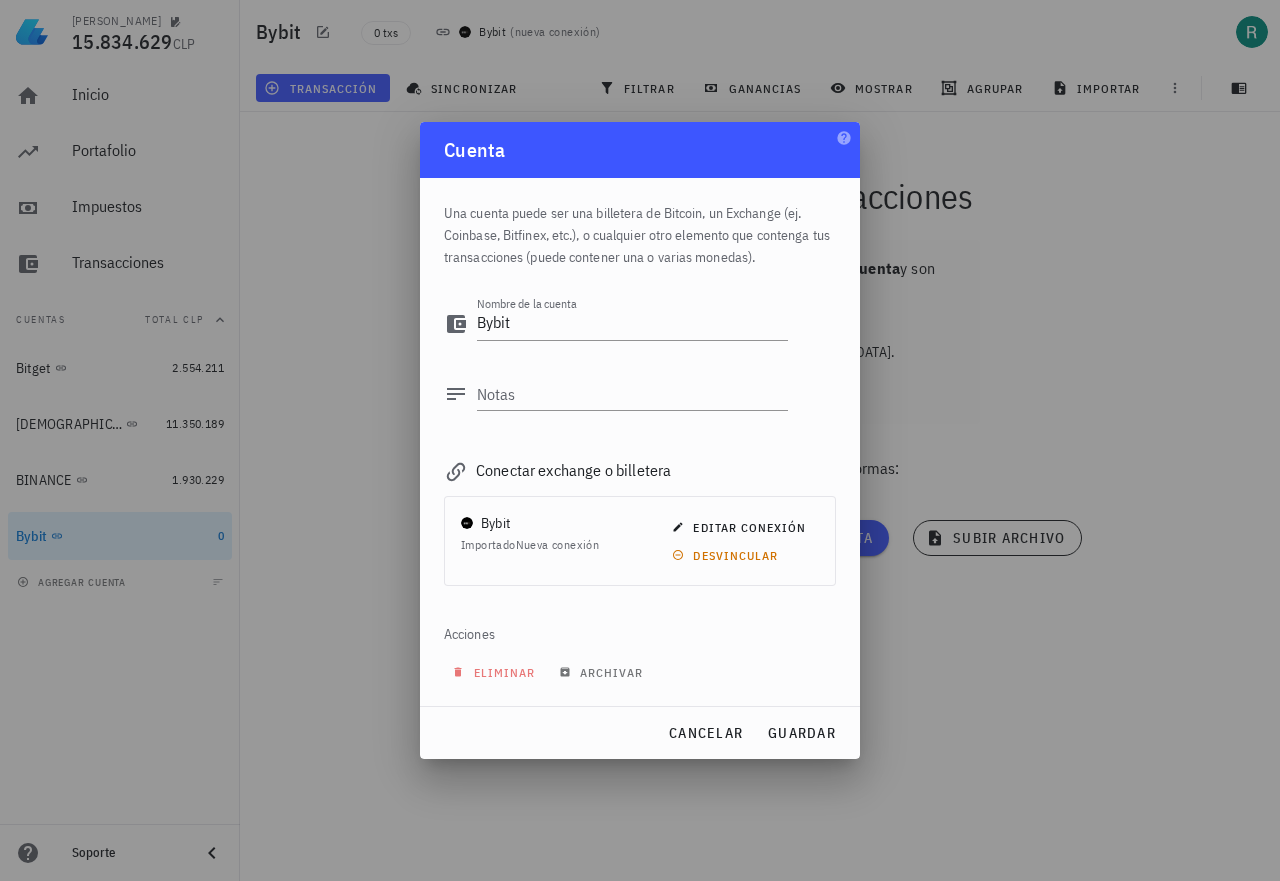 click at bounding box center [640, 440] 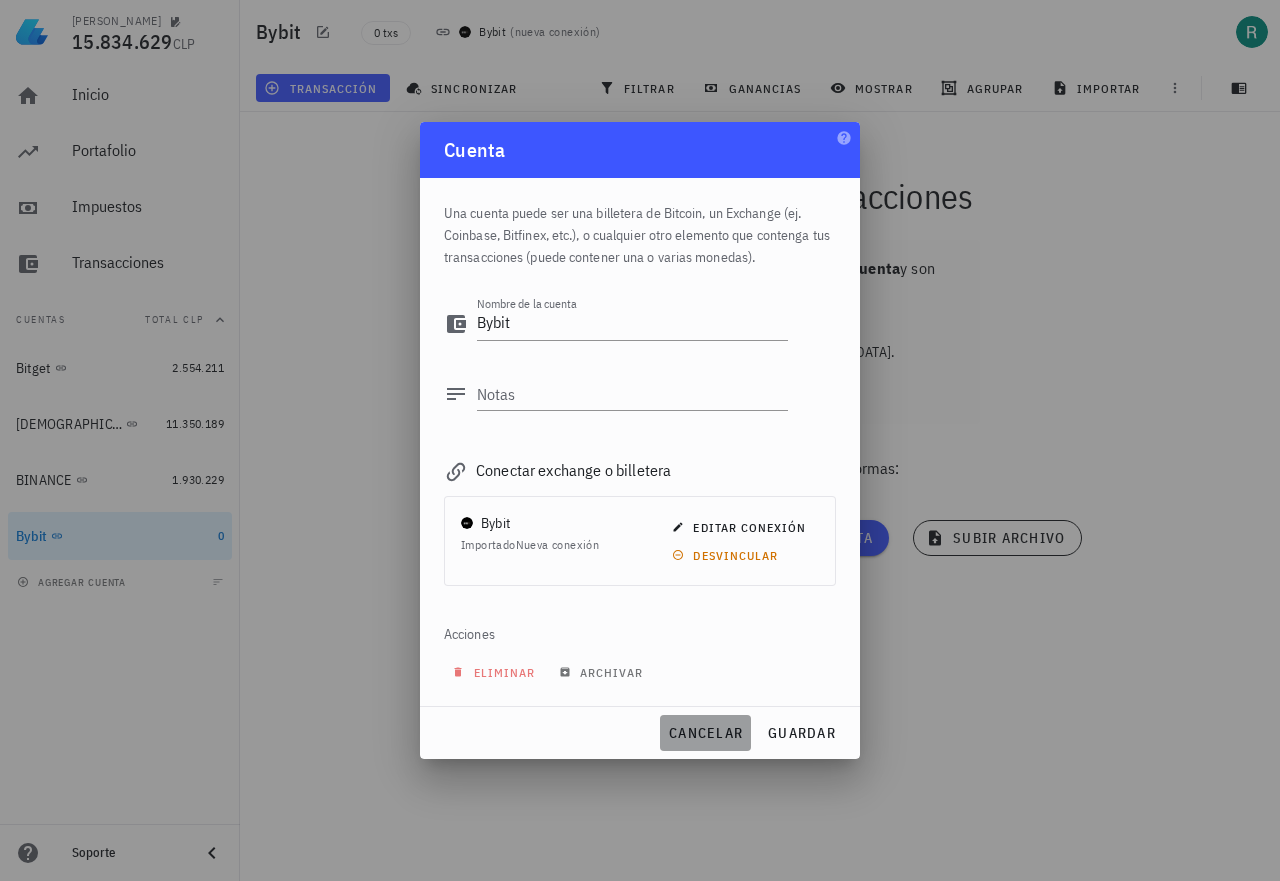 click on "cancelar" at bounding box center [705, 733] 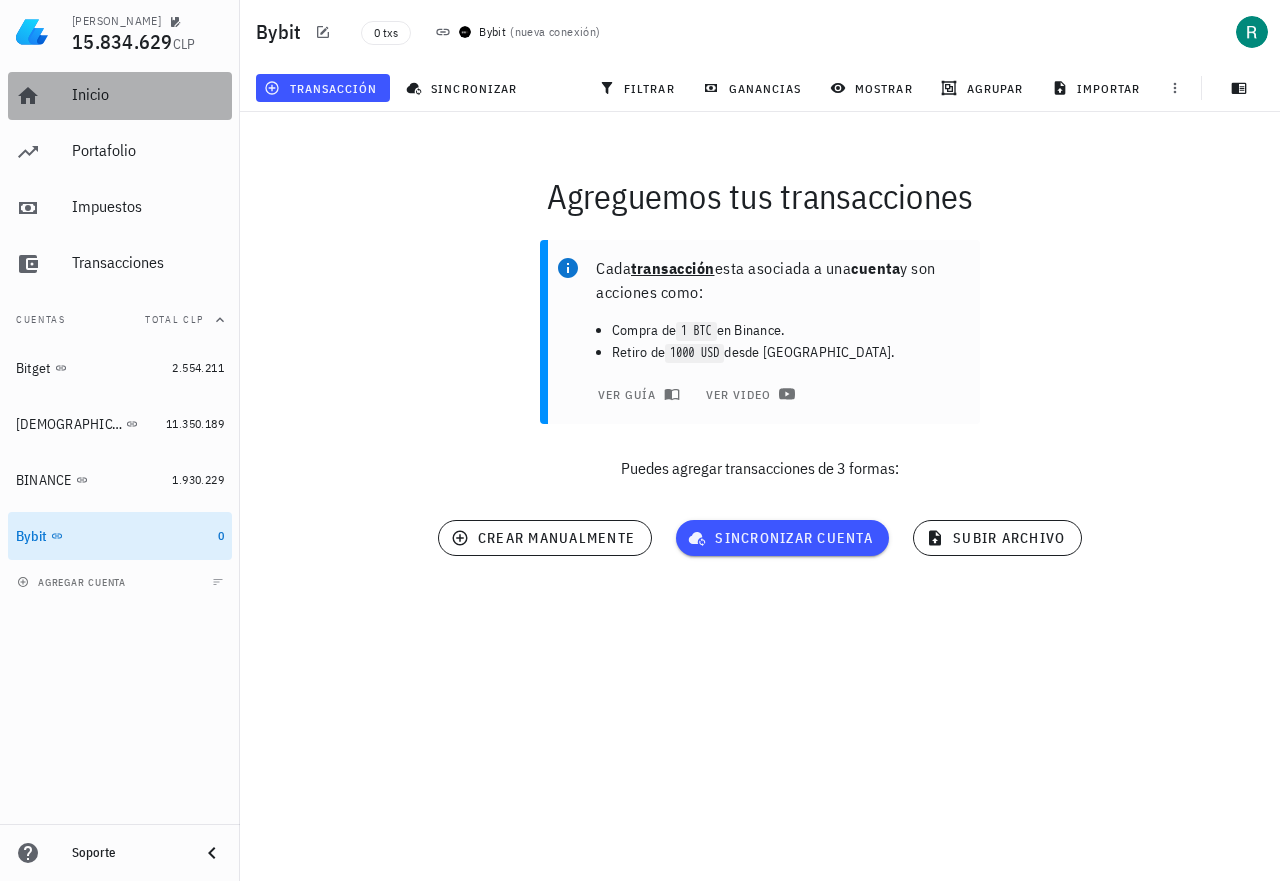 click on "Inicio" at bounding box center (148, 94) 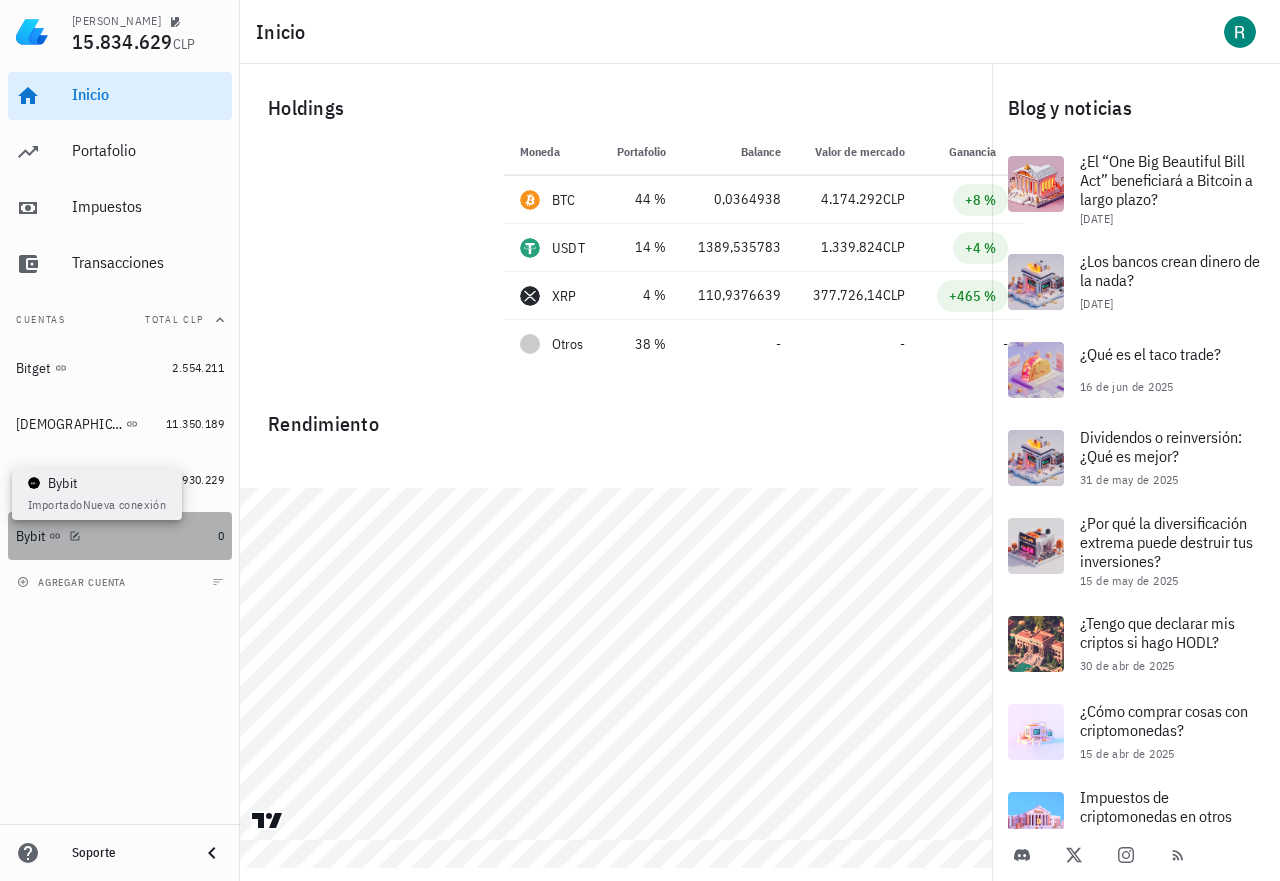 click 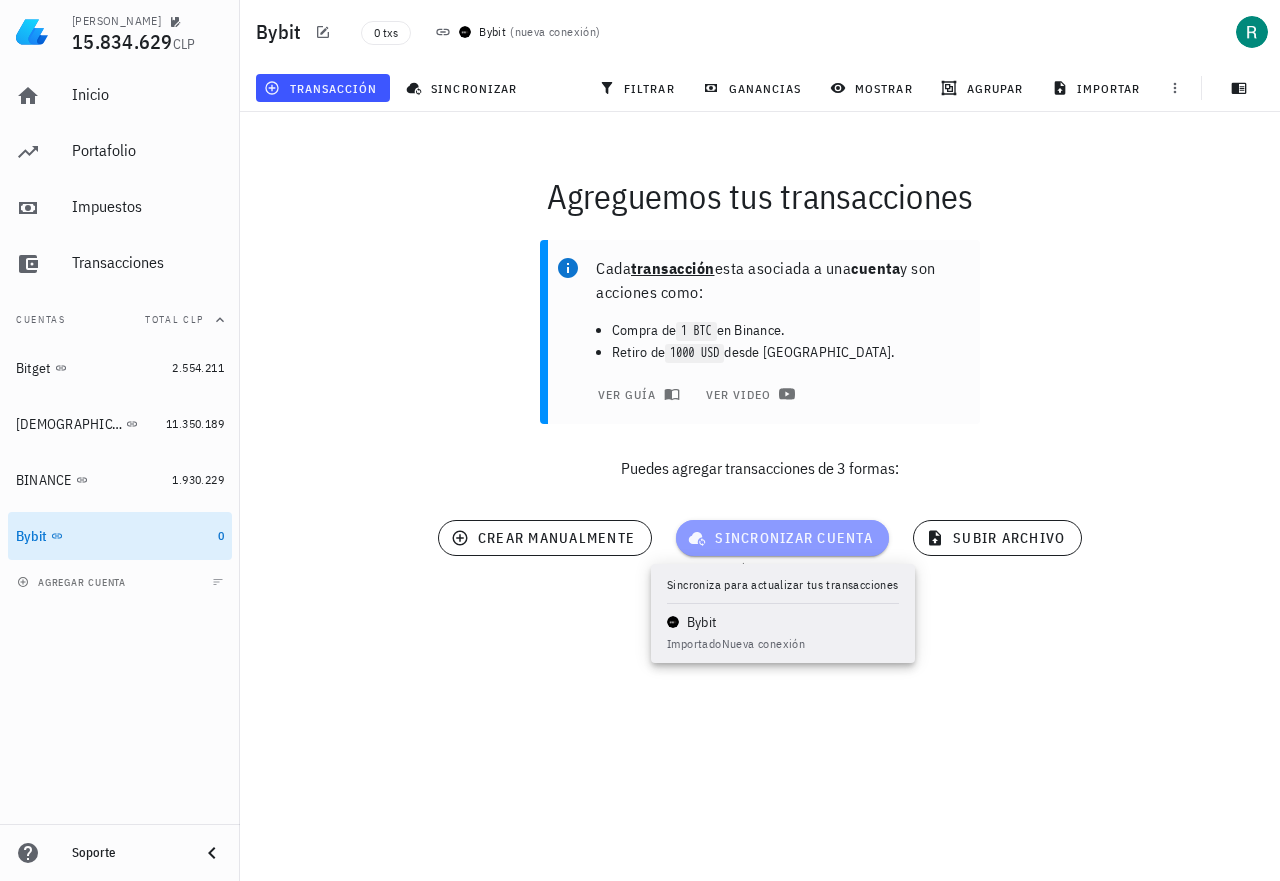 click on "sincronizar cuenta" at bounding box center (782, 538) 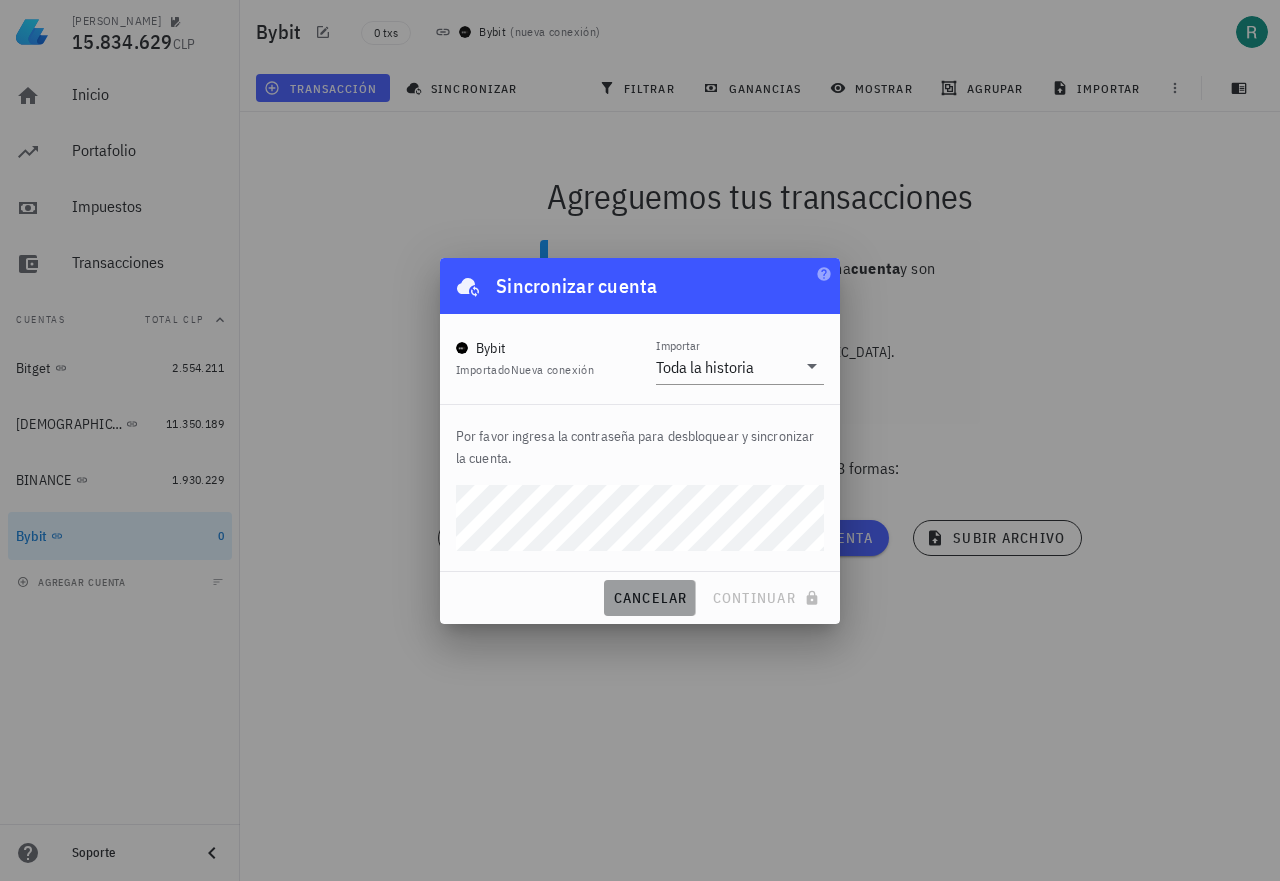 click on "cancelar" at bounding box center (649, 598) 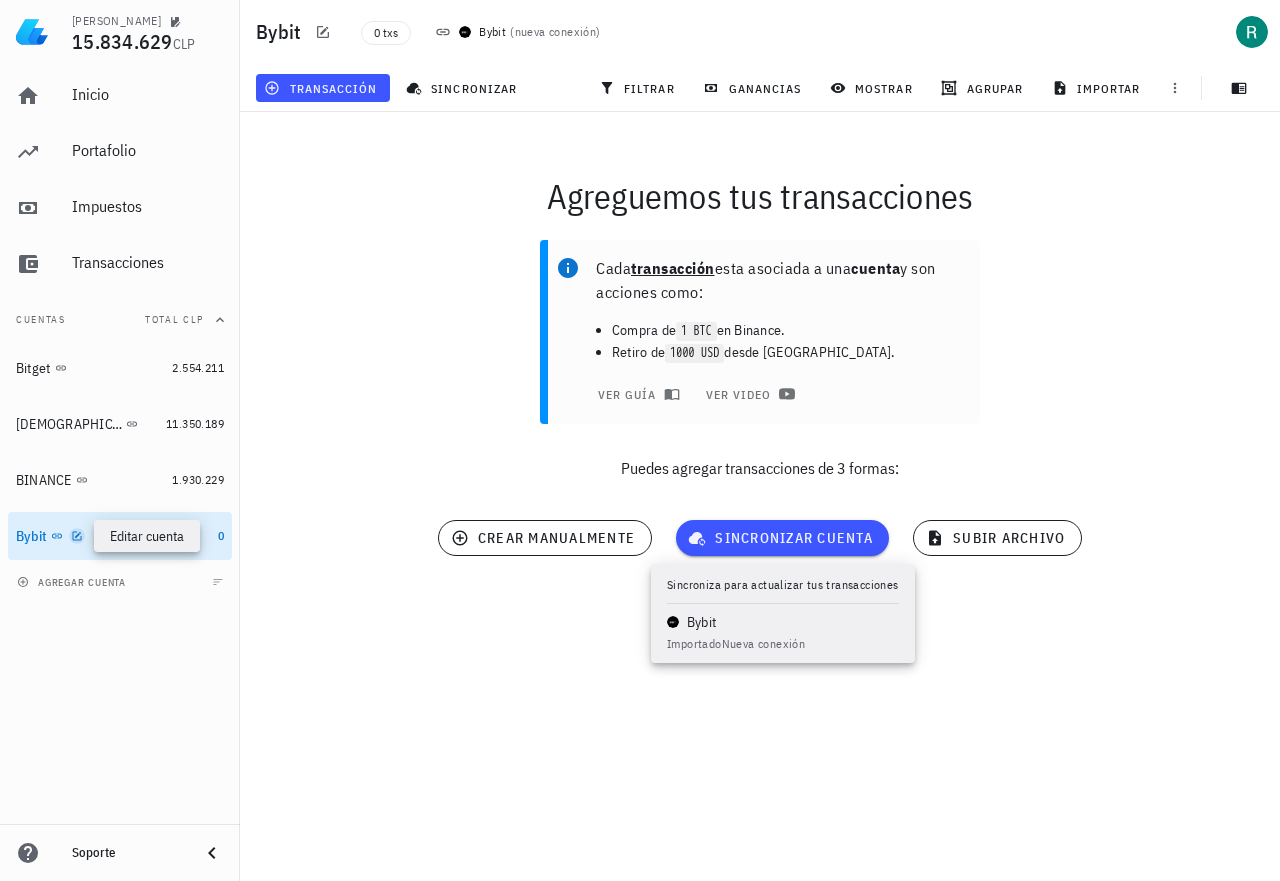 click 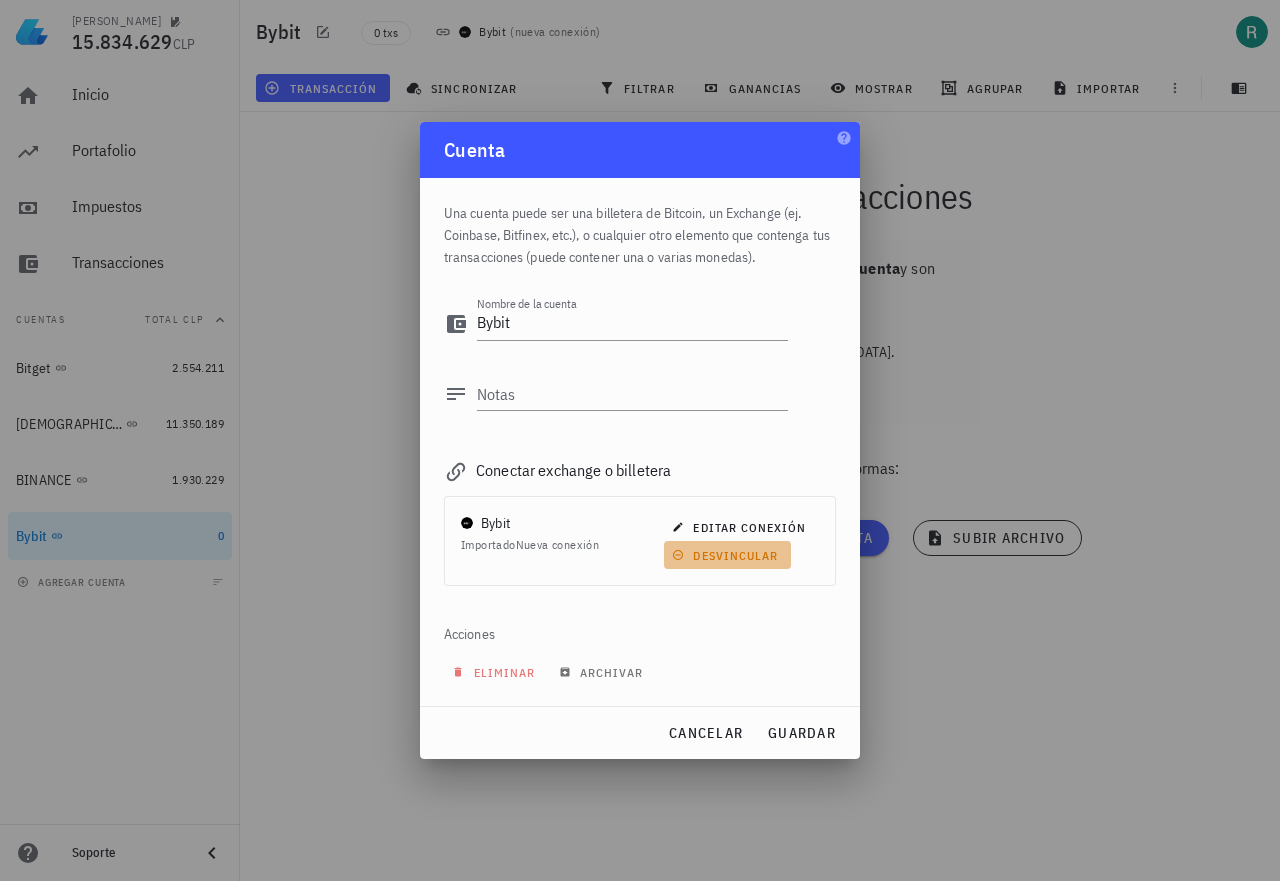 click on "desvincular" at bounding box center [727, 555] 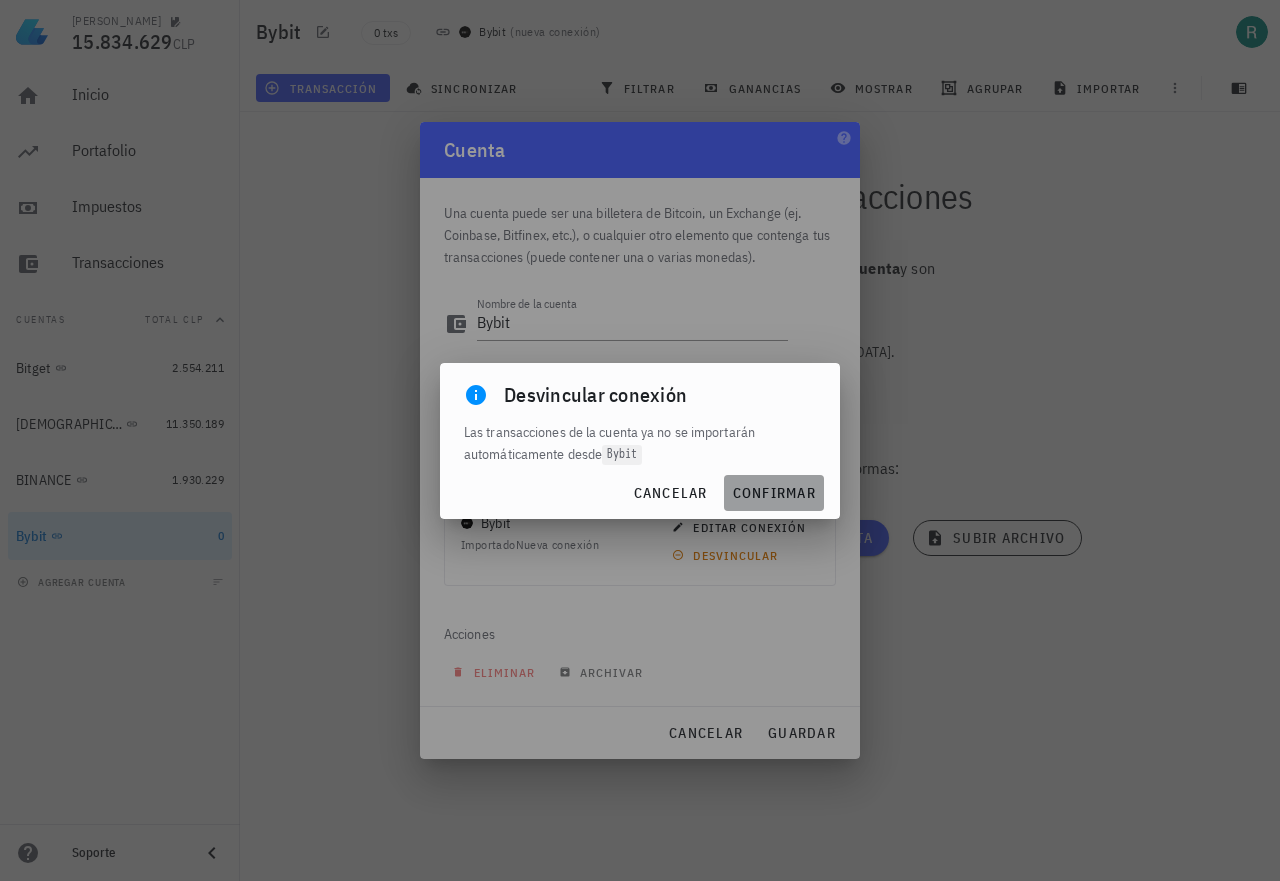 click on "confirmar" at bounding box center [774, 493] 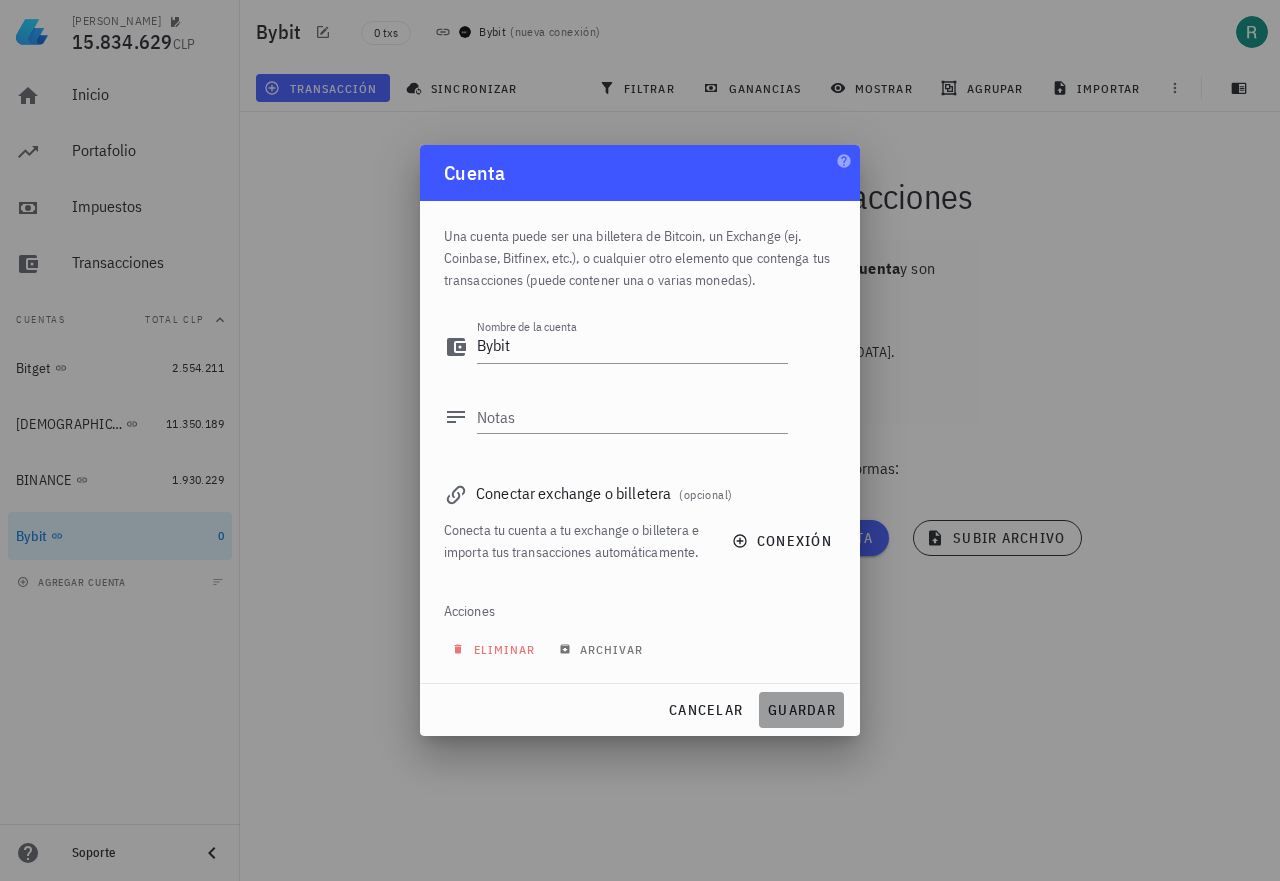 click on "guardar" at bounding box center [801, 710] 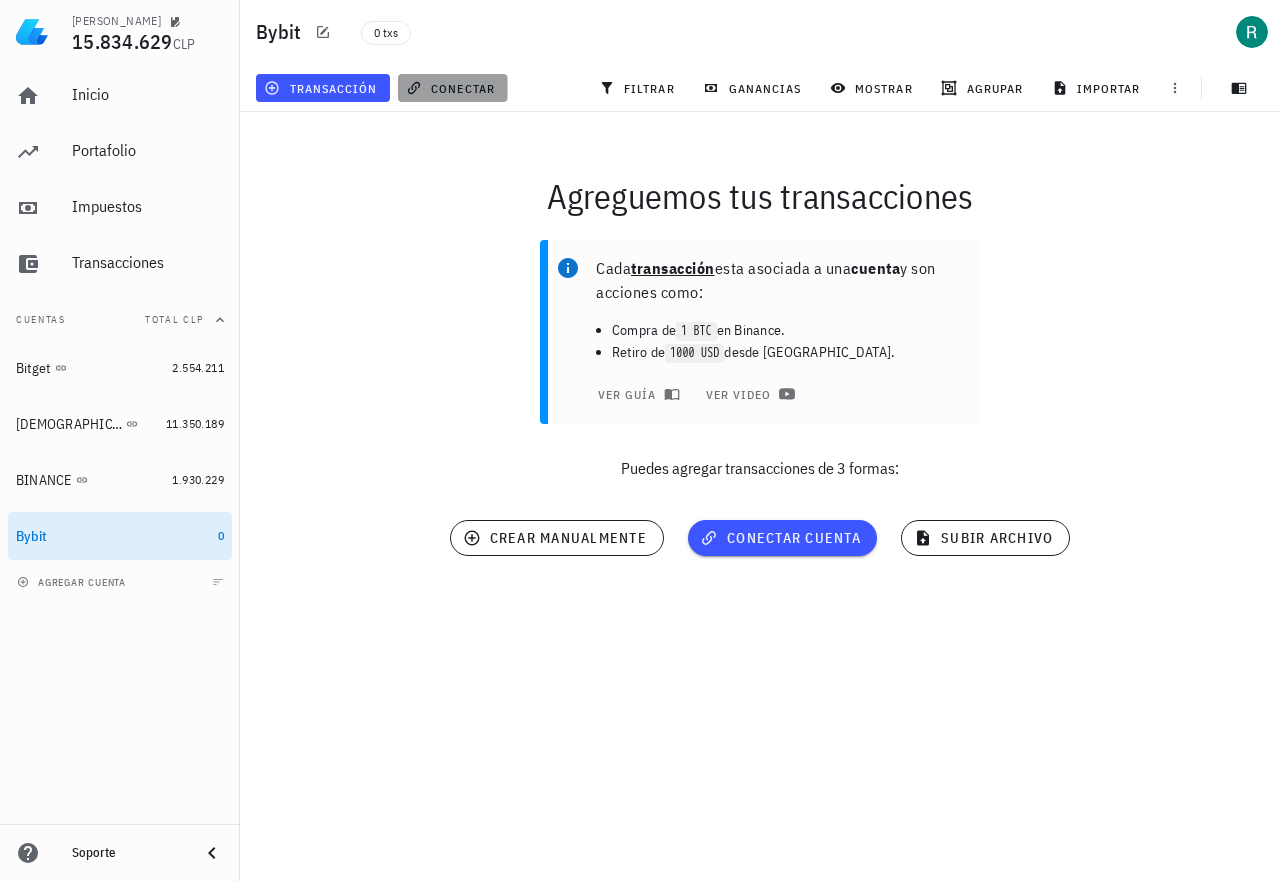 click on "conectar" at bounding box center [452, 88] 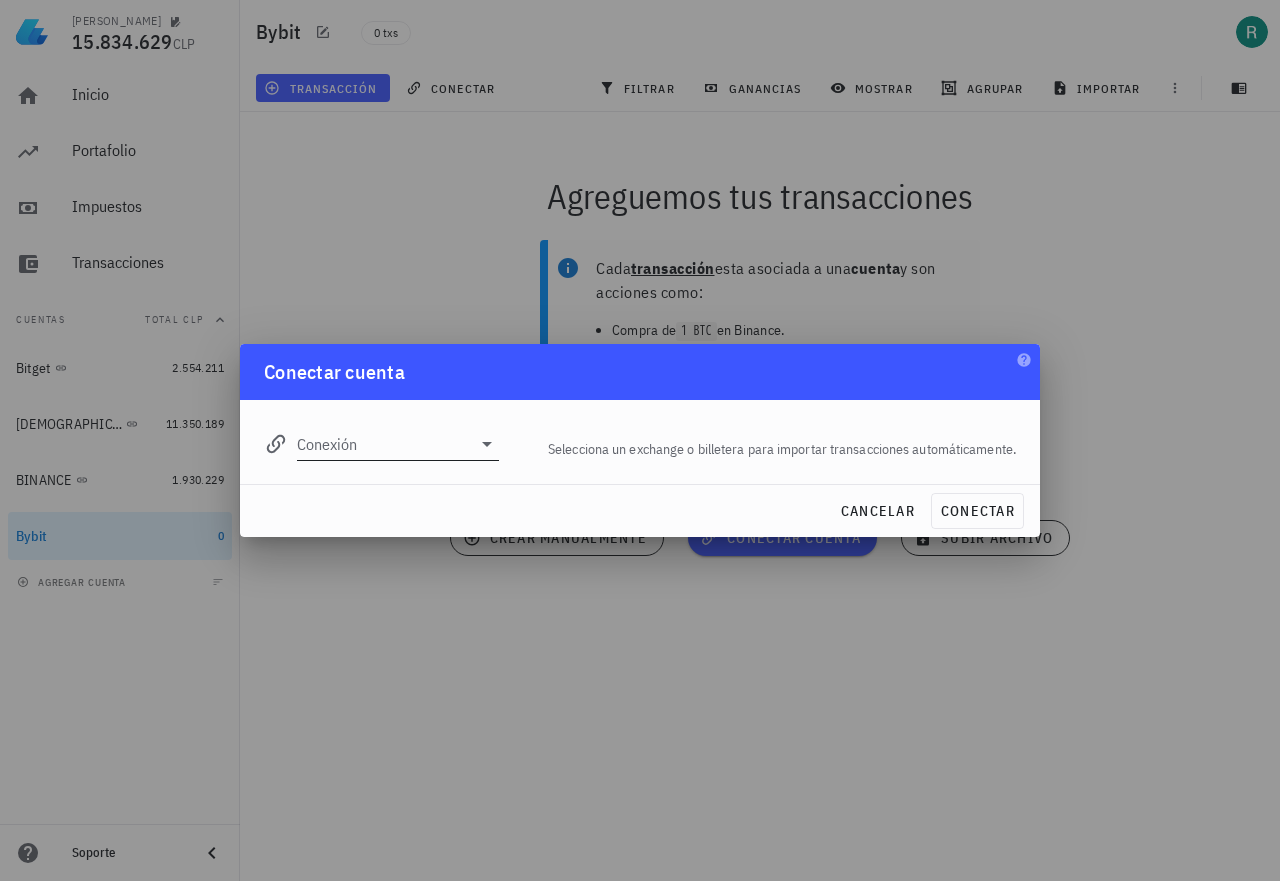 click 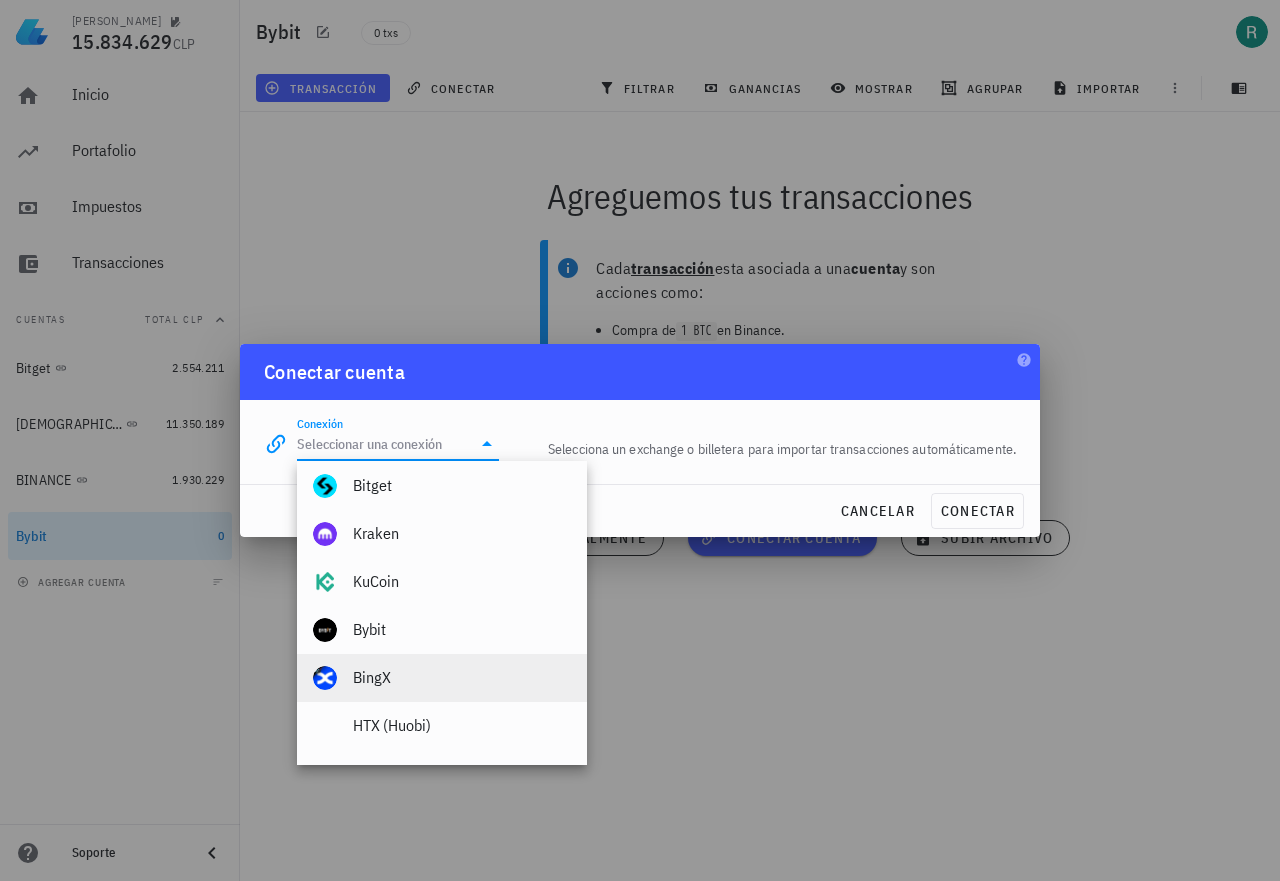 scroll, scrollTop: 300, scrollLeft: 0, axis: vertical 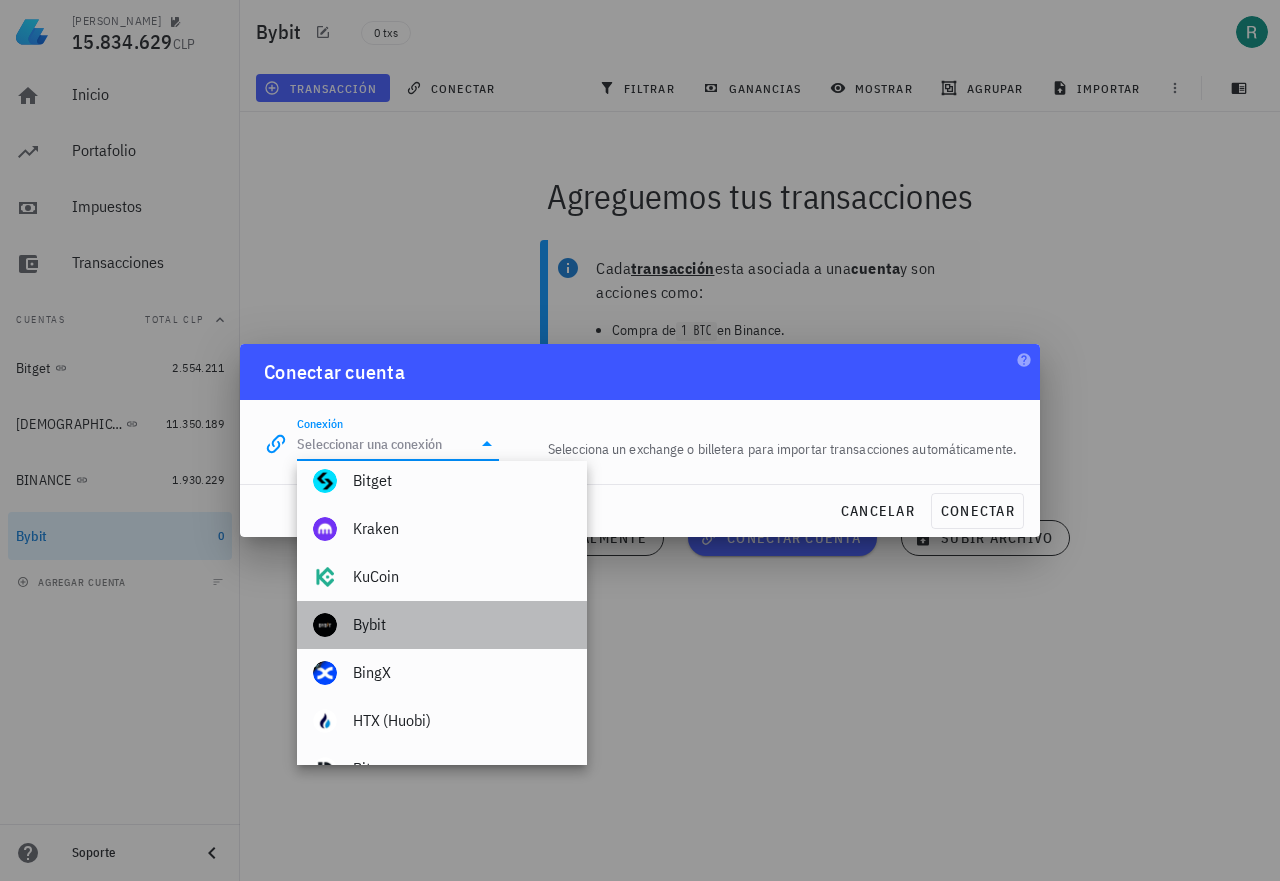 click on "Bybit" at bounding box center (462, 624) 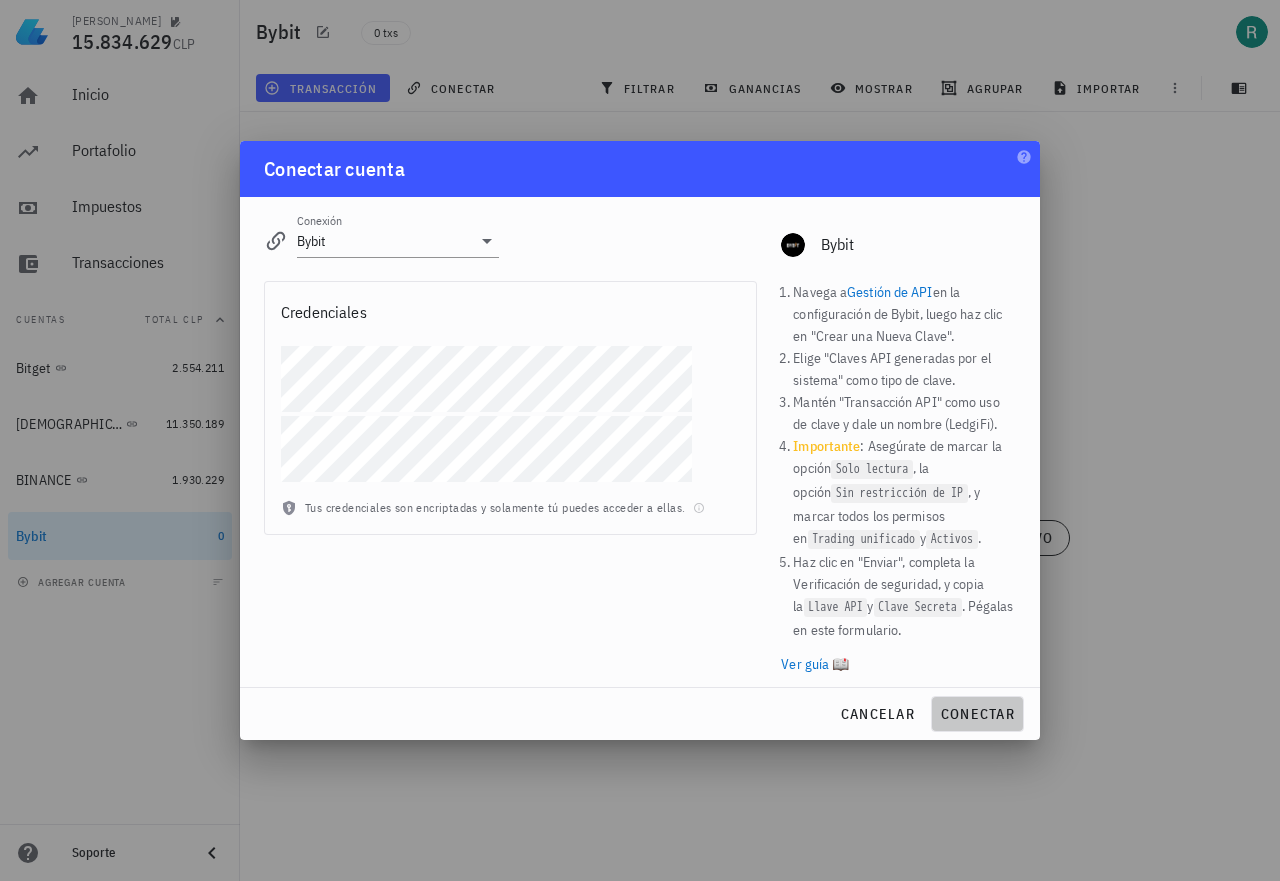 click on "conectar" at bounding box center (977, 714) 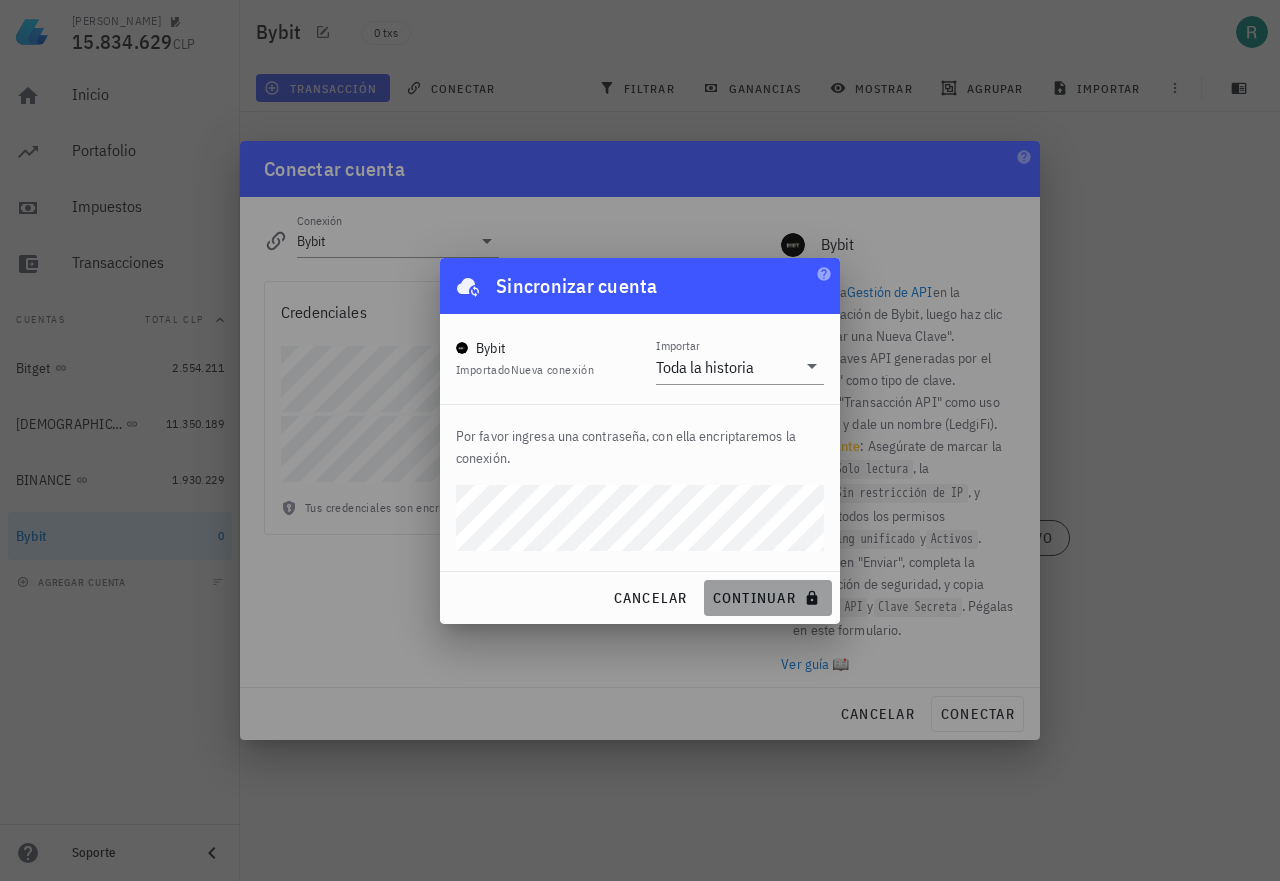 click on "continuar" at bounding box center (768, 598) 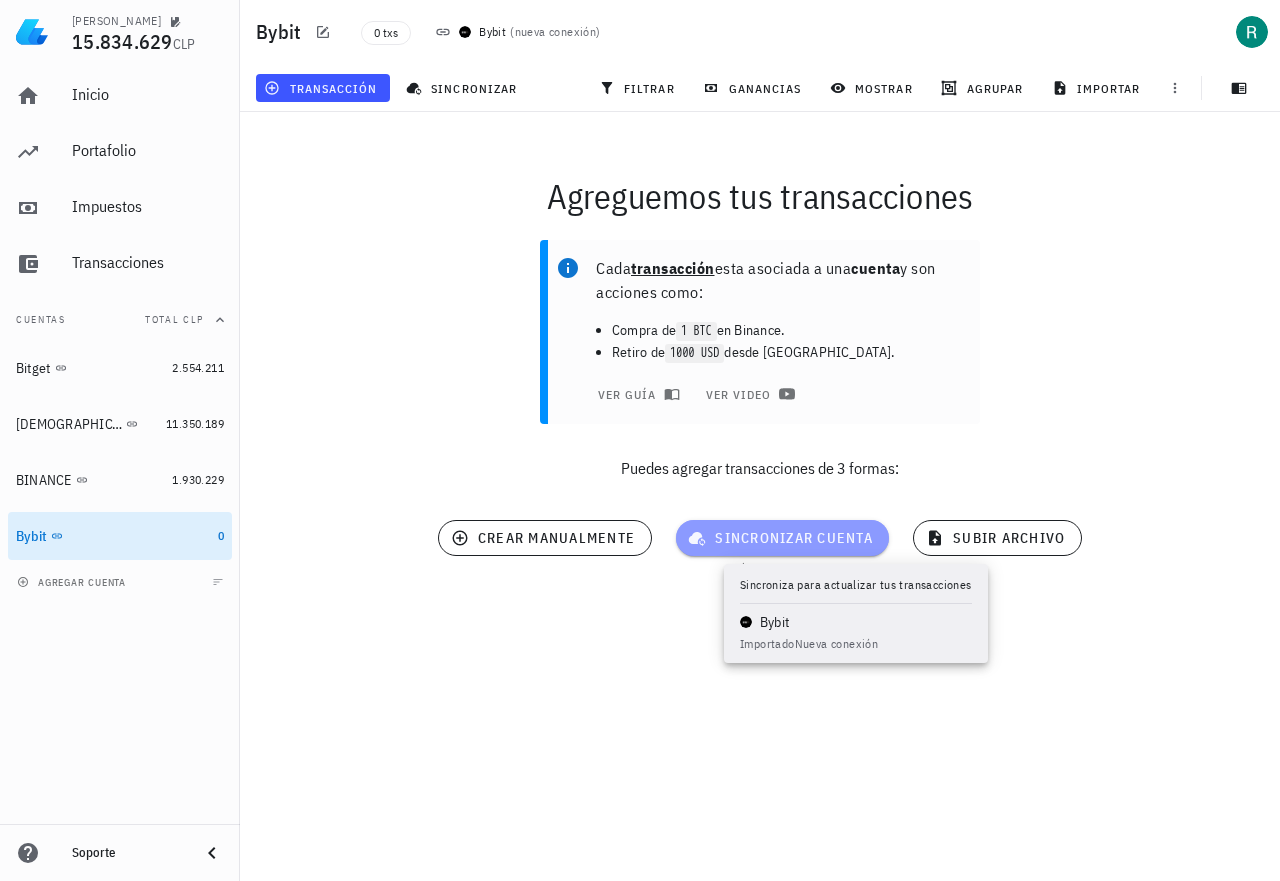 click on "sincronizar cuenta" at bounding box center [782, 538] 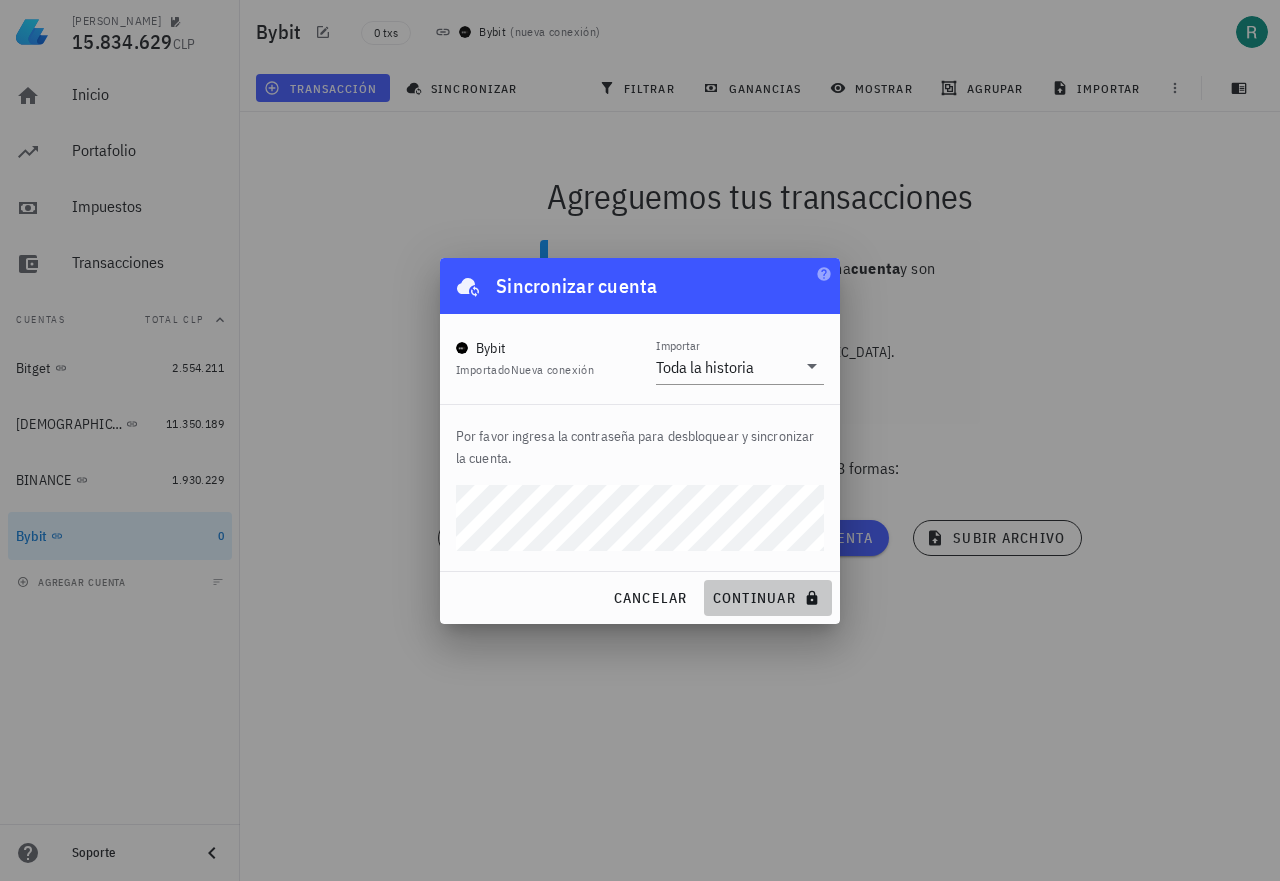 click on "continuar" at bounding box center (768, 598) 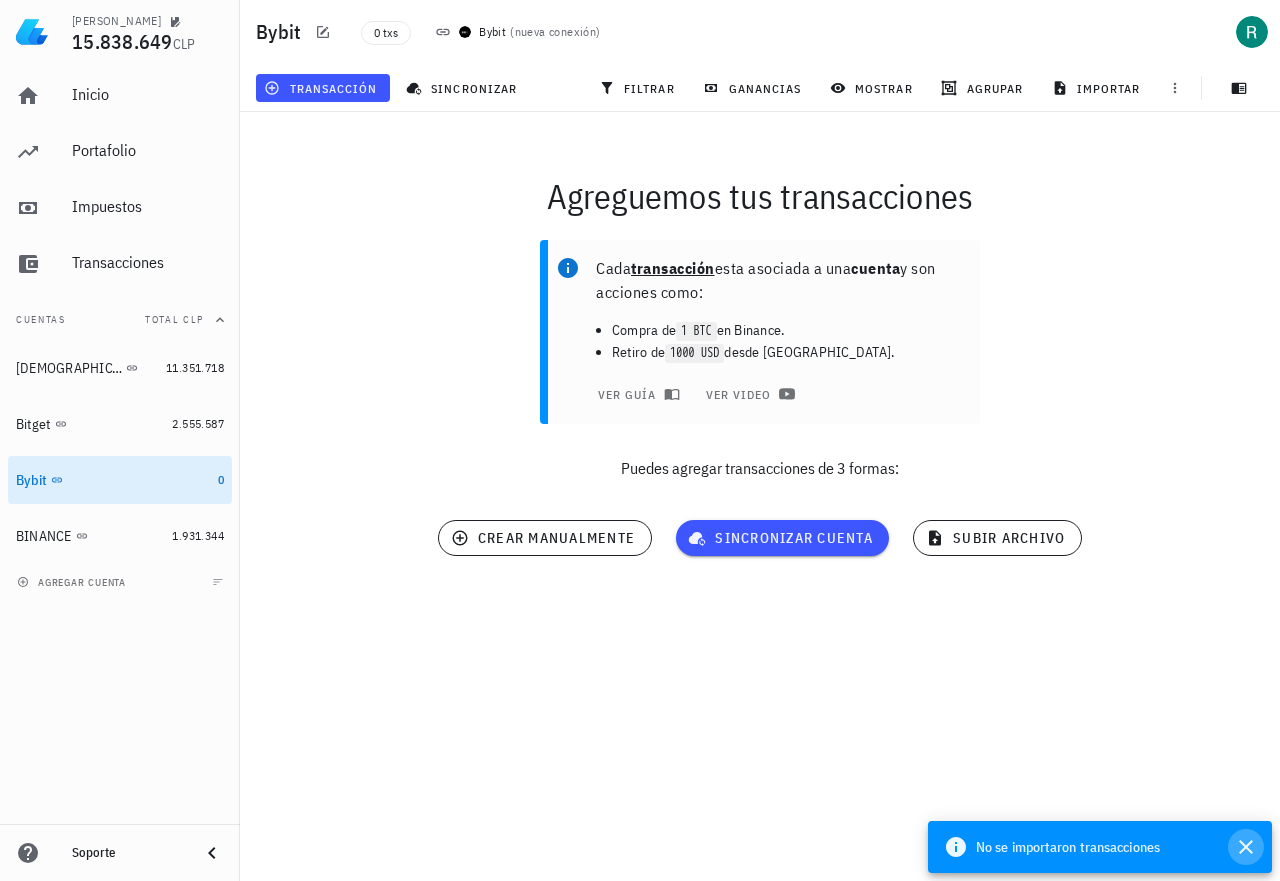 click 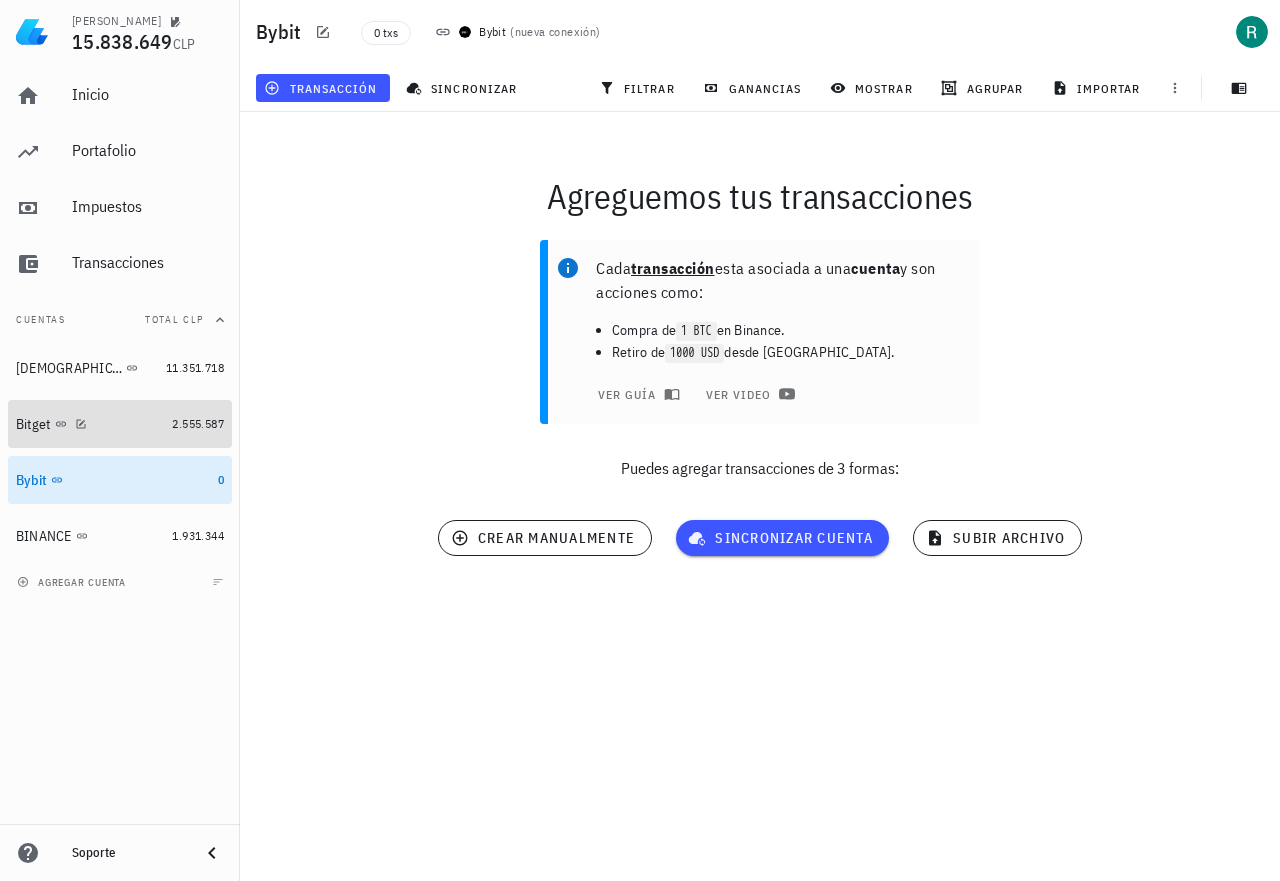 click on "Bitget" at bounding box center (90, 424) 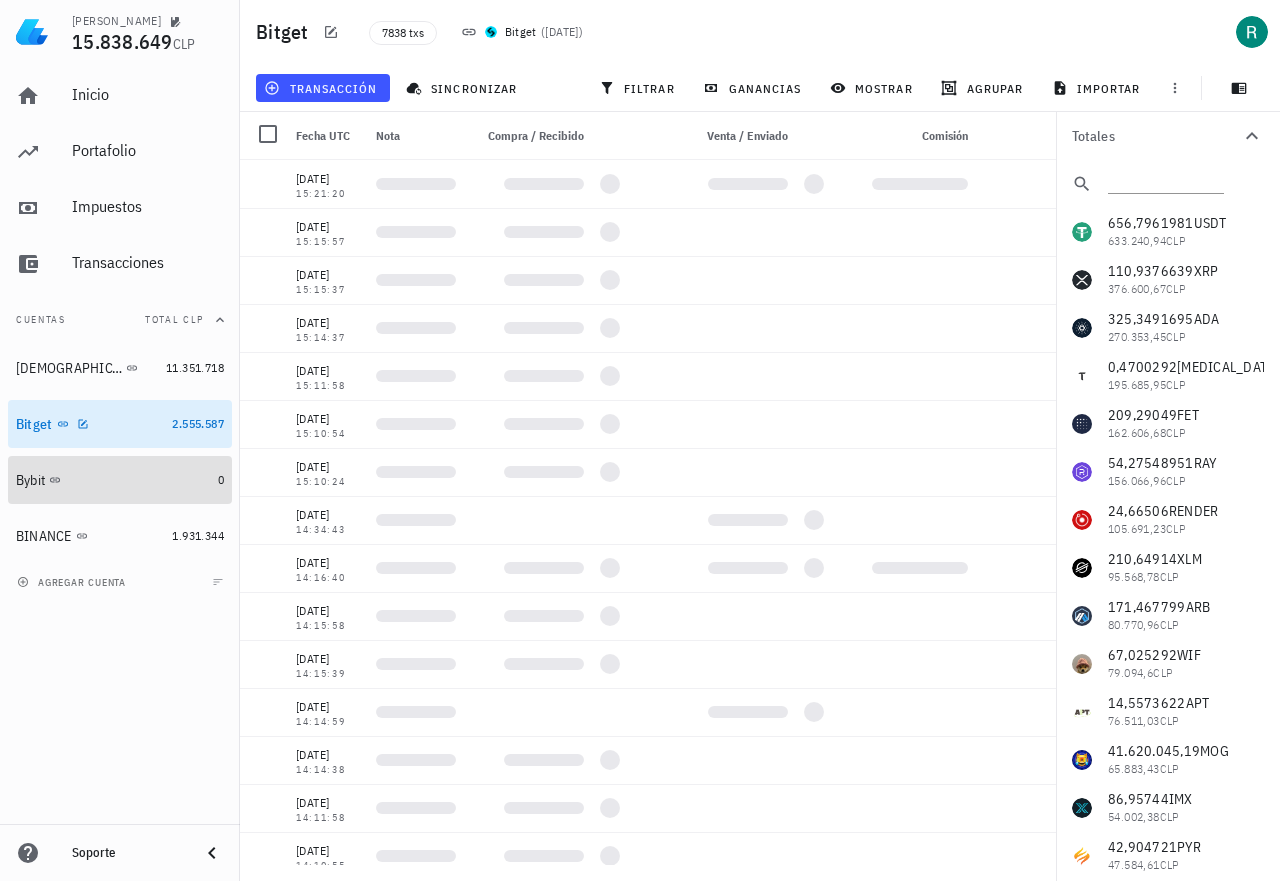 click on "Bybit" at bounding box center (113, 480) 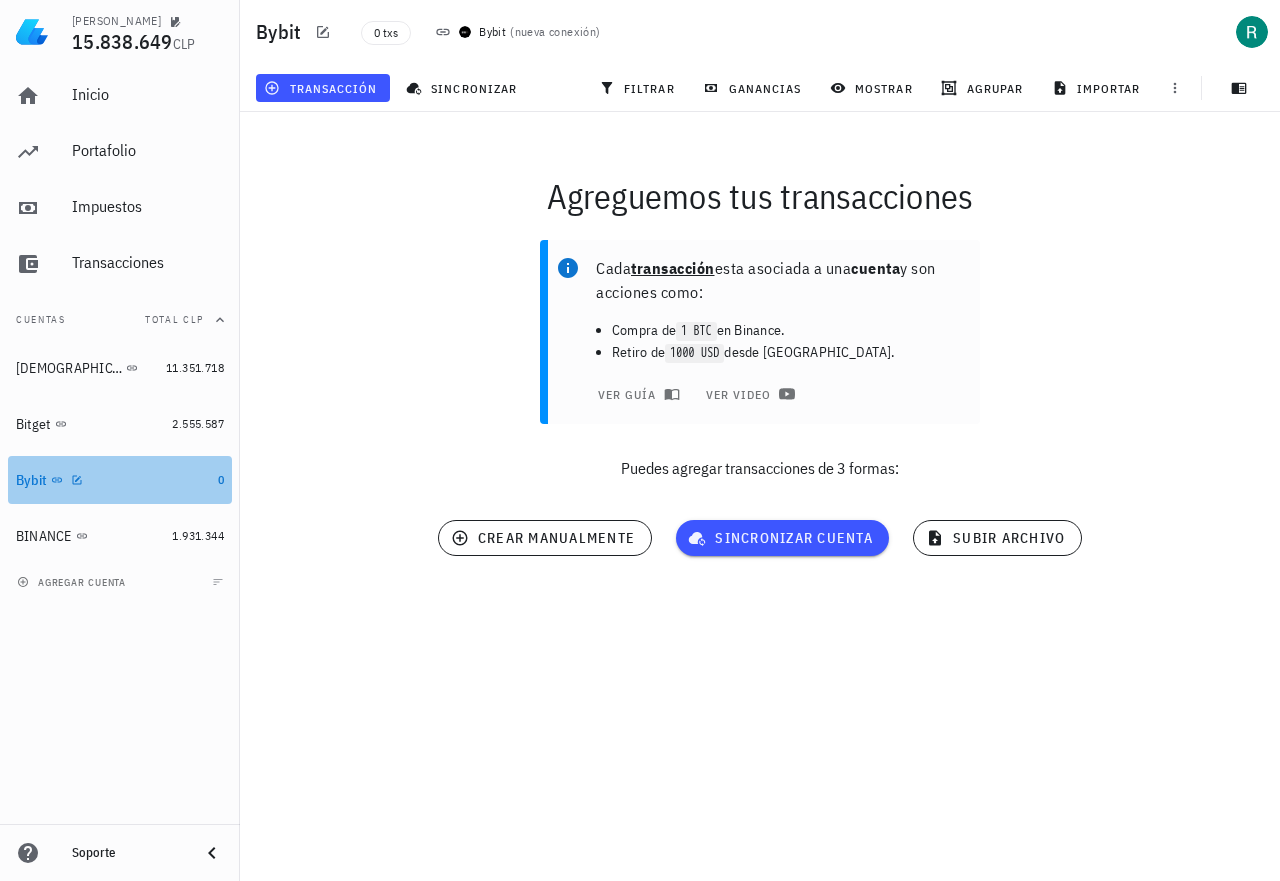 click on "Bybit" at bounding box center (113, 480) 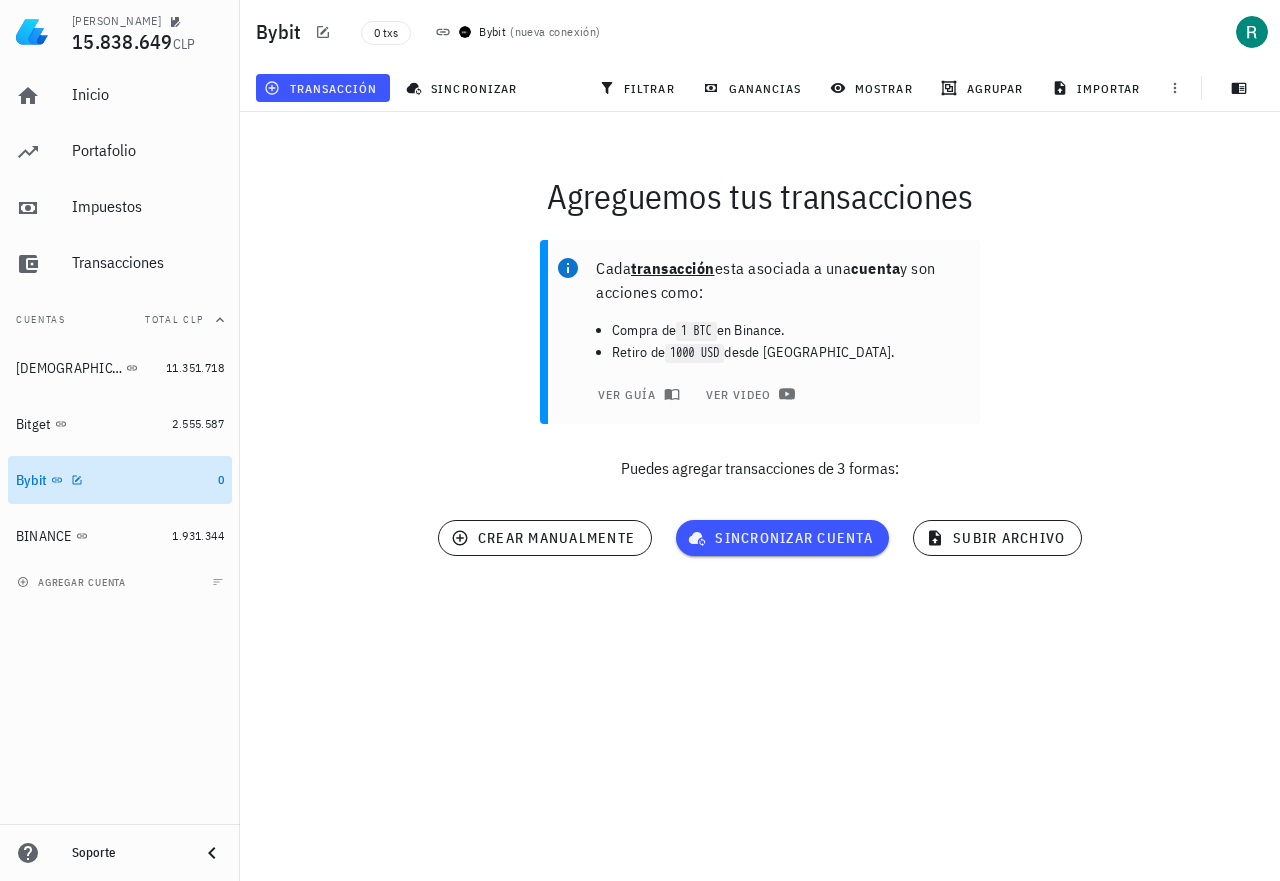 click on "Bybit" at bounding box center (113, 480) 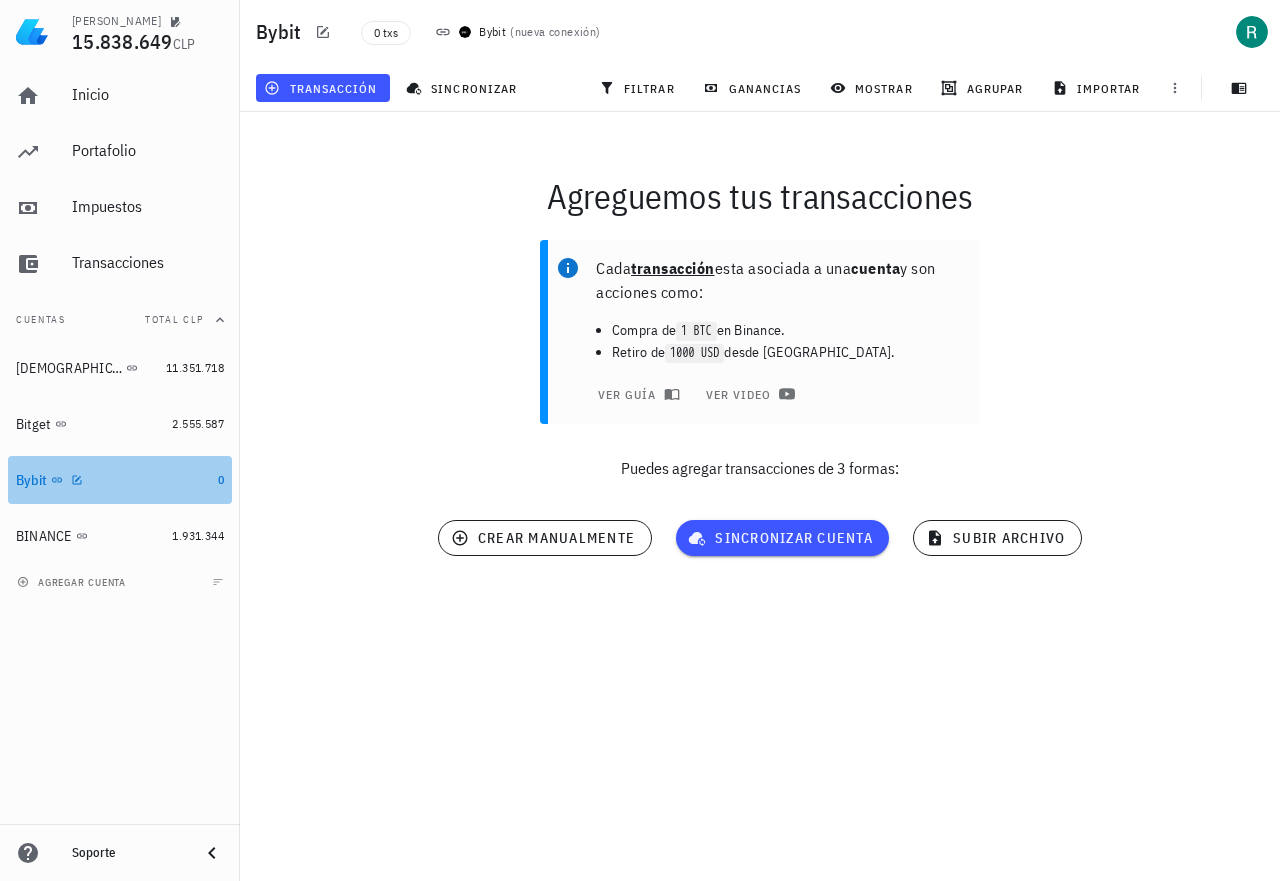 click on "Bybit" at bounding box center (113, 480) 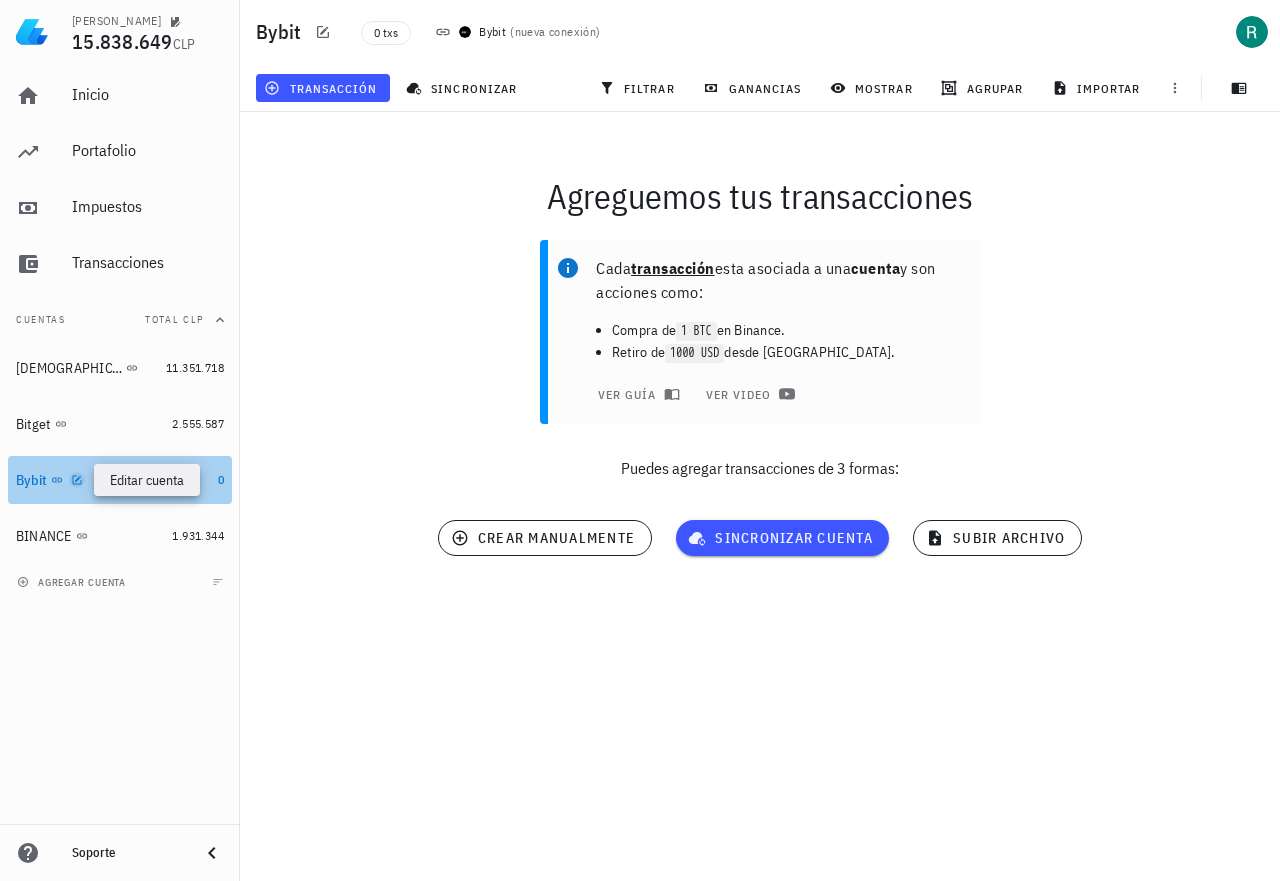 click 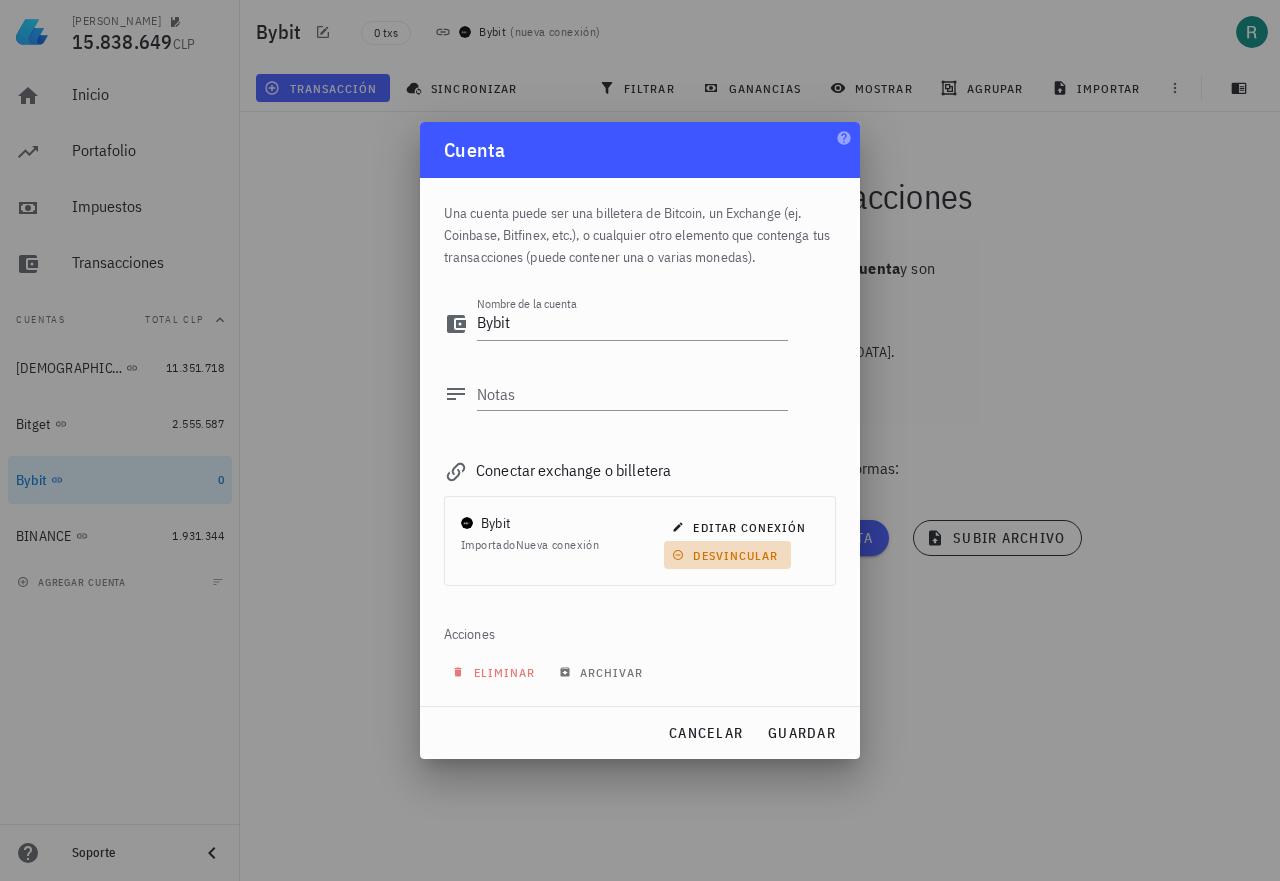 click on "desvincular" at bounding box center [727, 555] 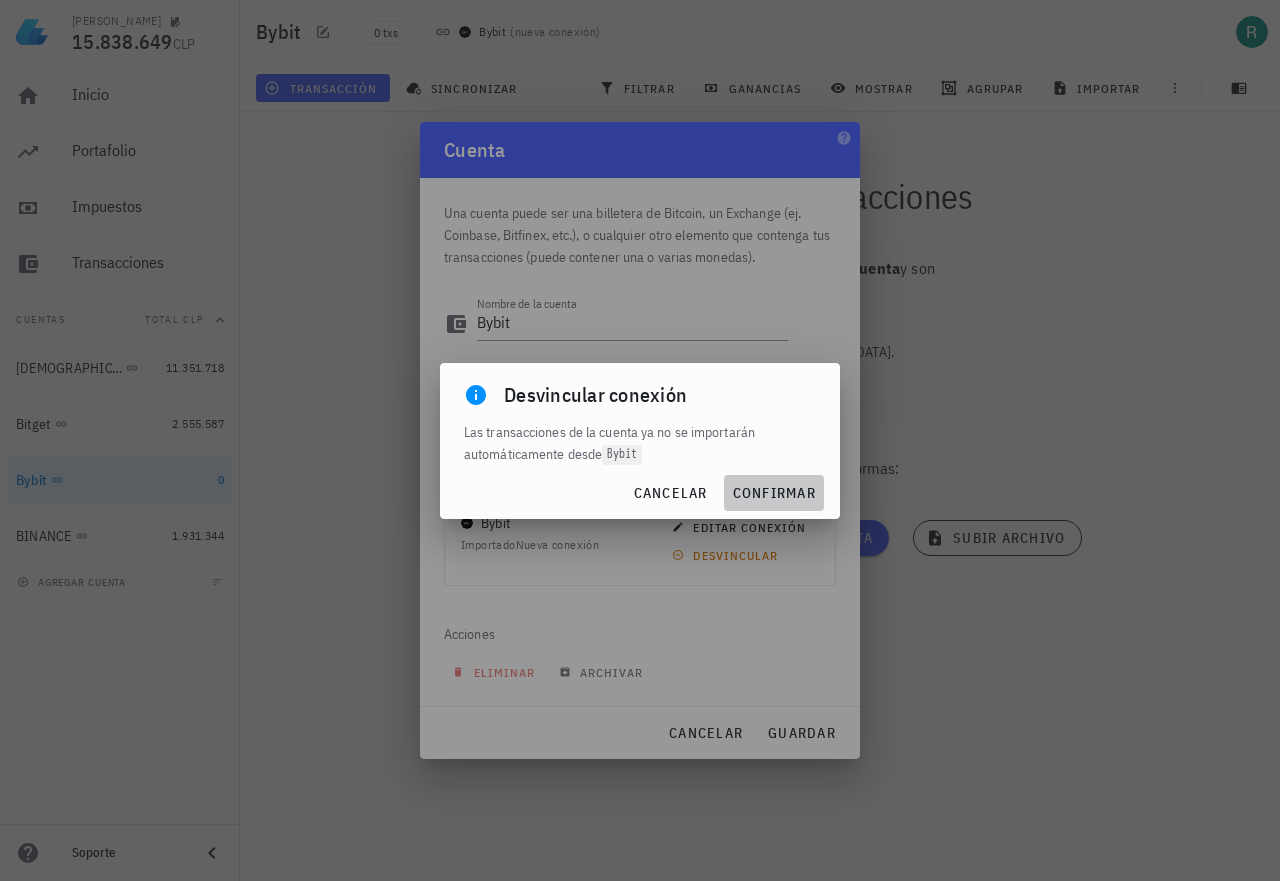 click on "confirmar" at bounding box center (774, 493) 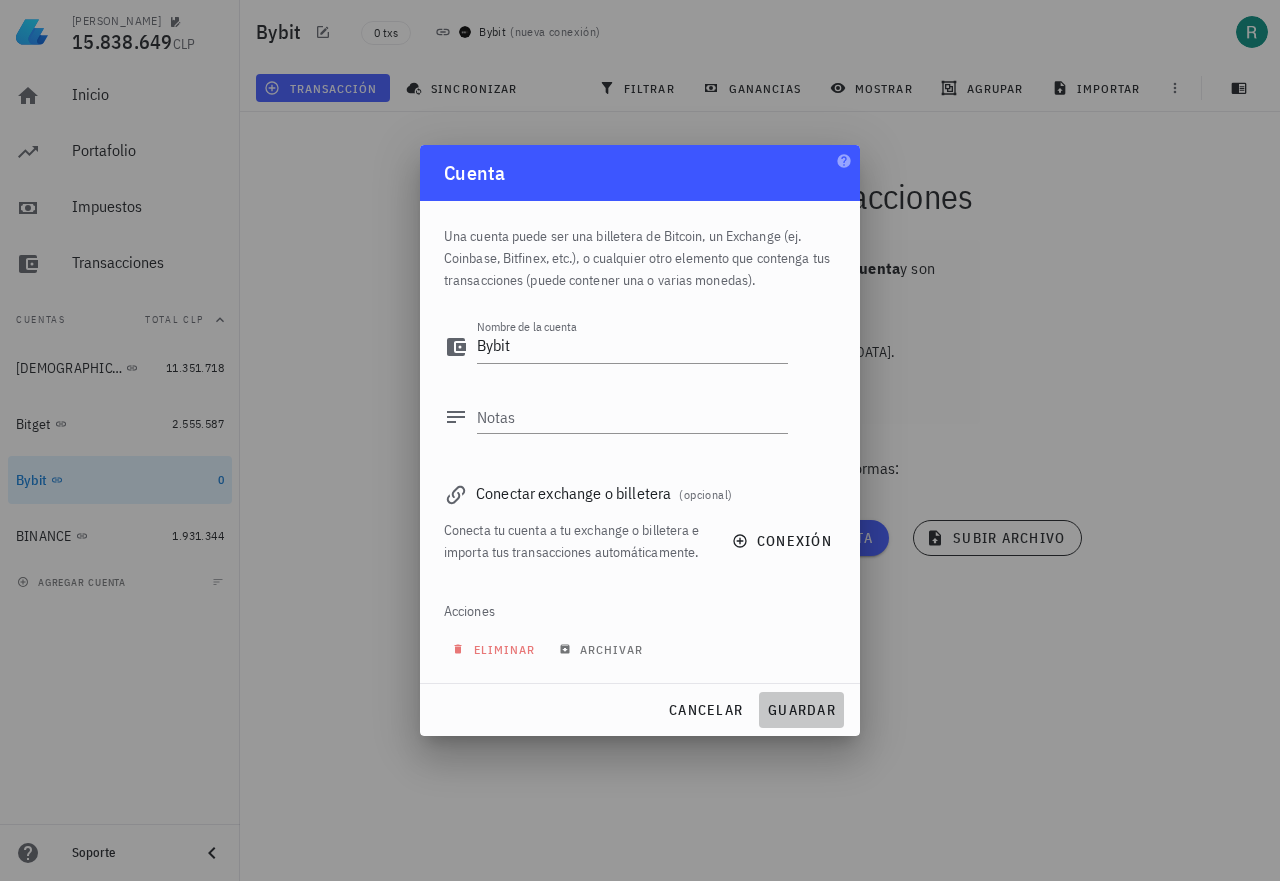 click on "guardar" at bounding box center (801, 710) 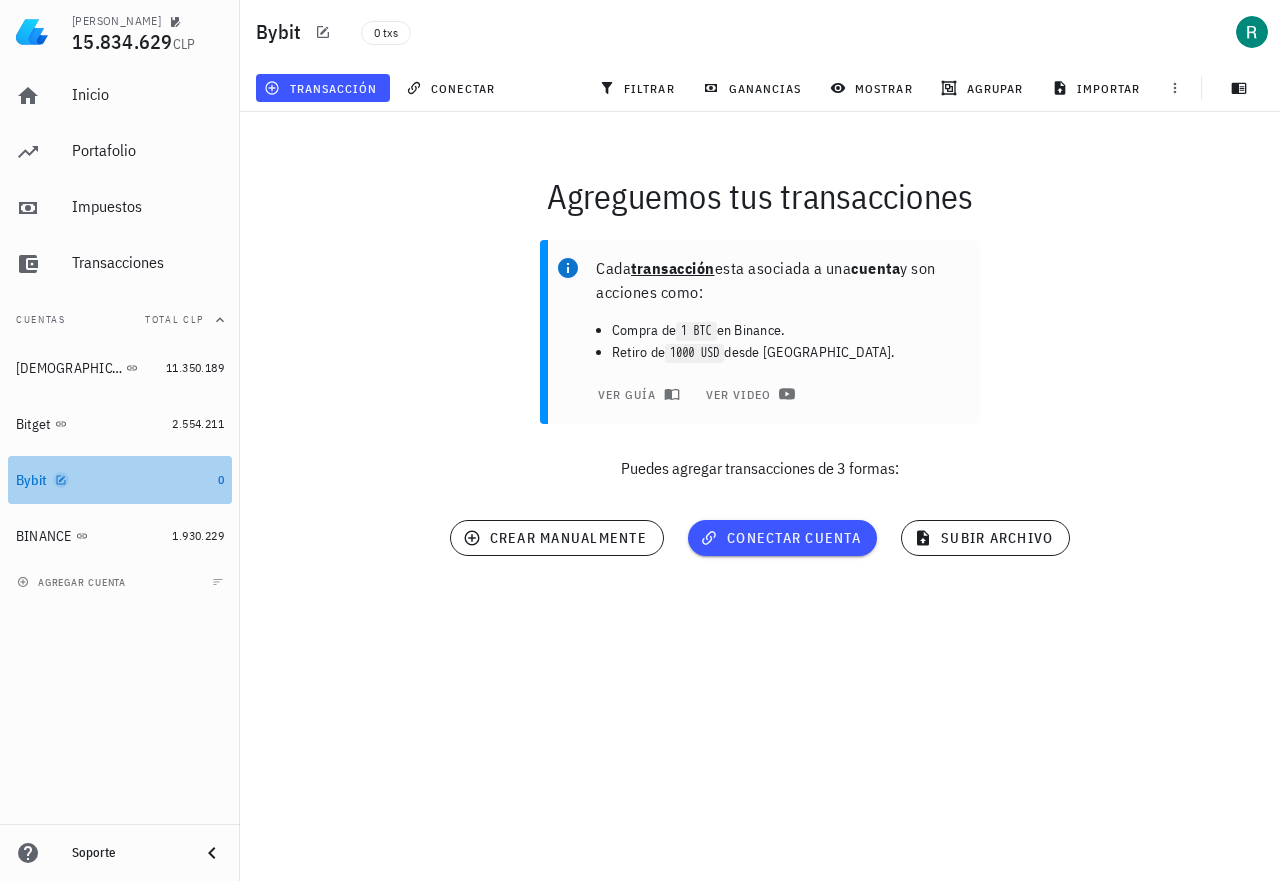 drag, startPoint x: 124, startPoint y: 473, endPoint x: 60, endPoint y: 478, distance: 64.195015 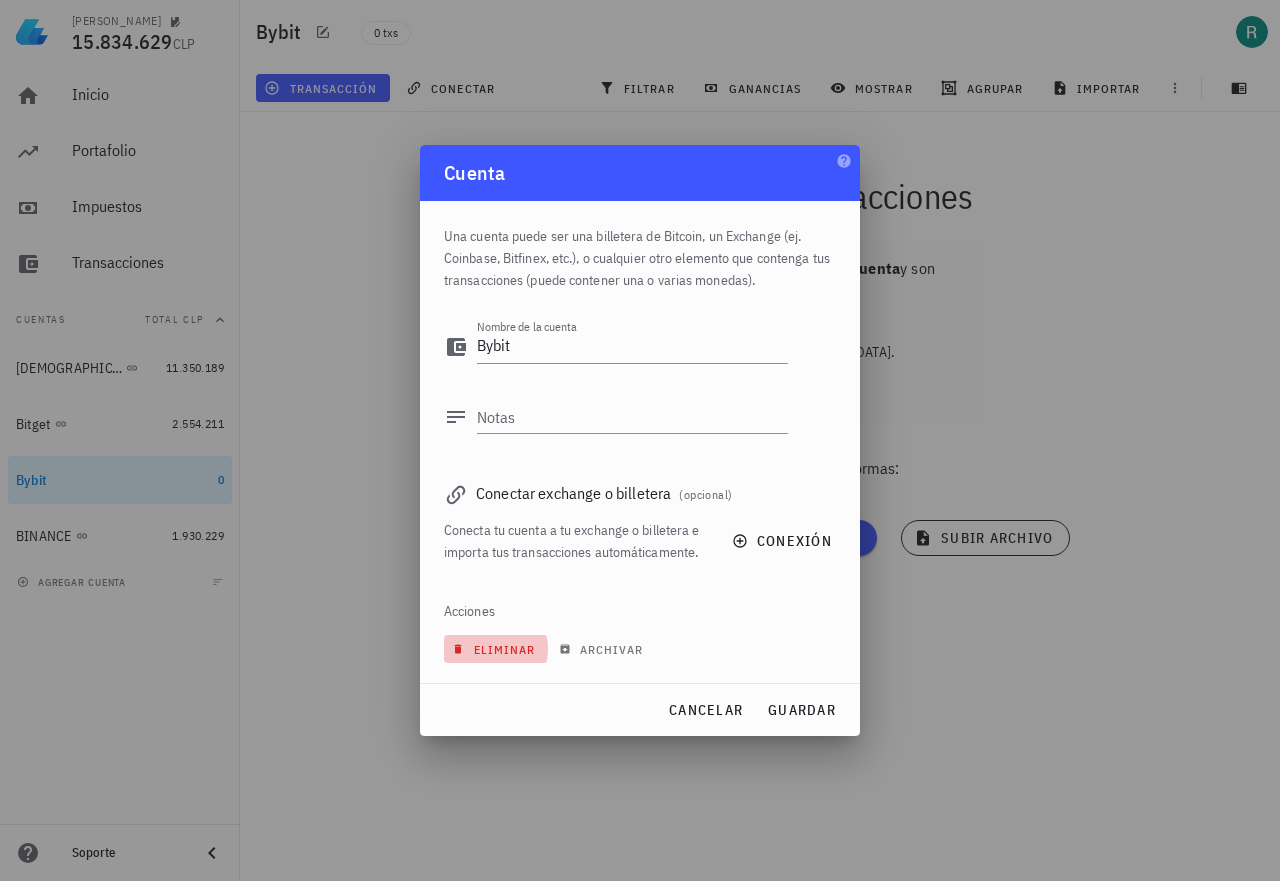 drag, startPoint x: 61, startPoint y: 477, endPoint x: 486, endPoint y: 650, distance: 458.86163 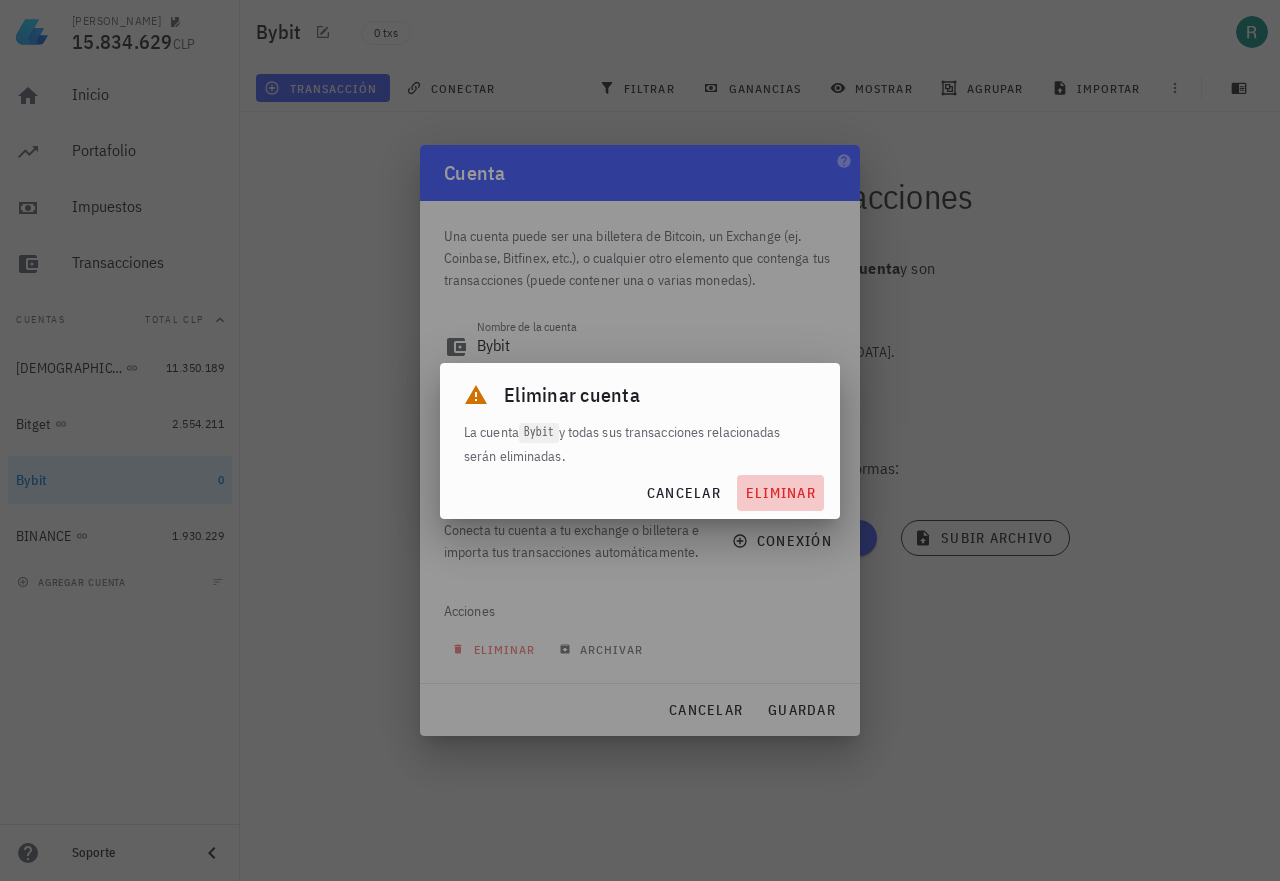 click on "eliminar" at bounding box center [780, 493] 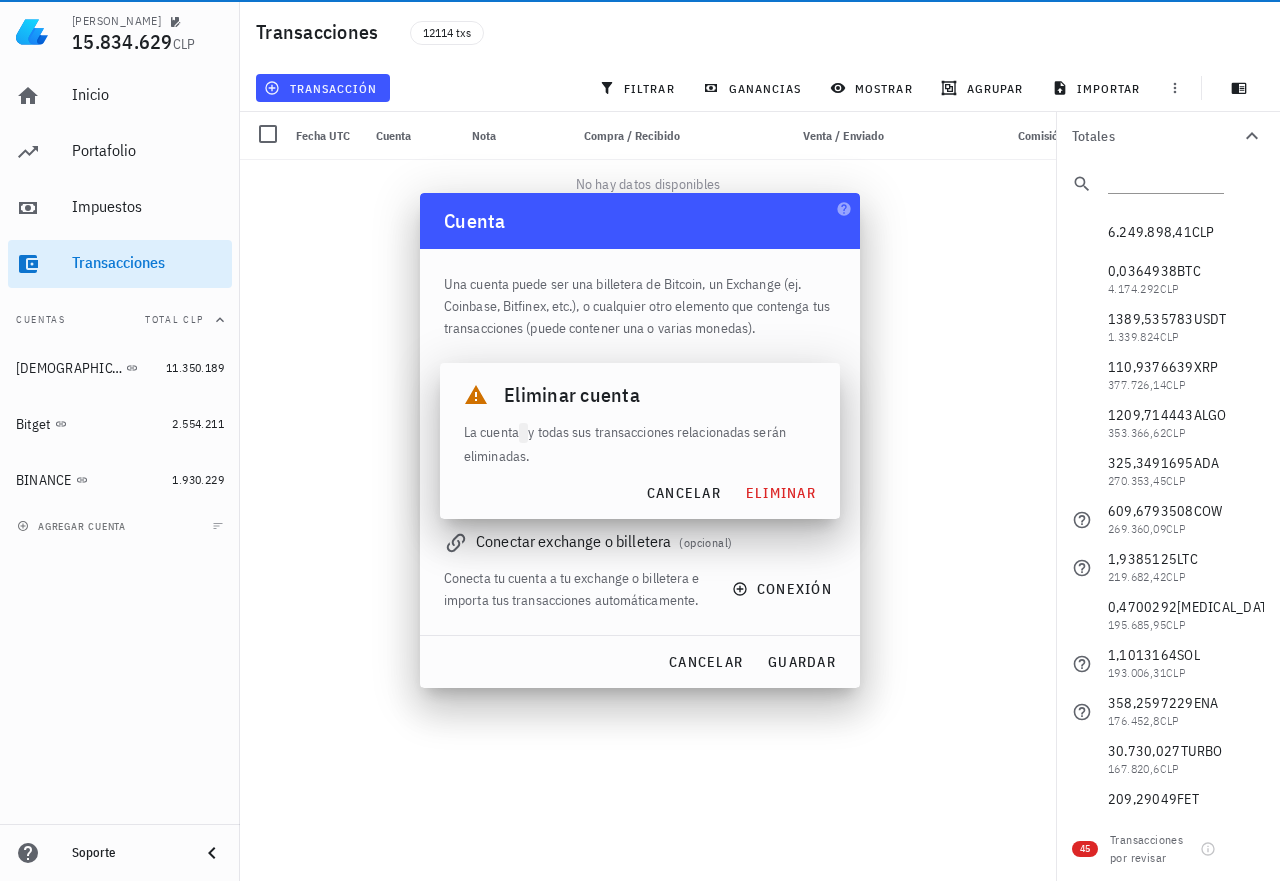 type 